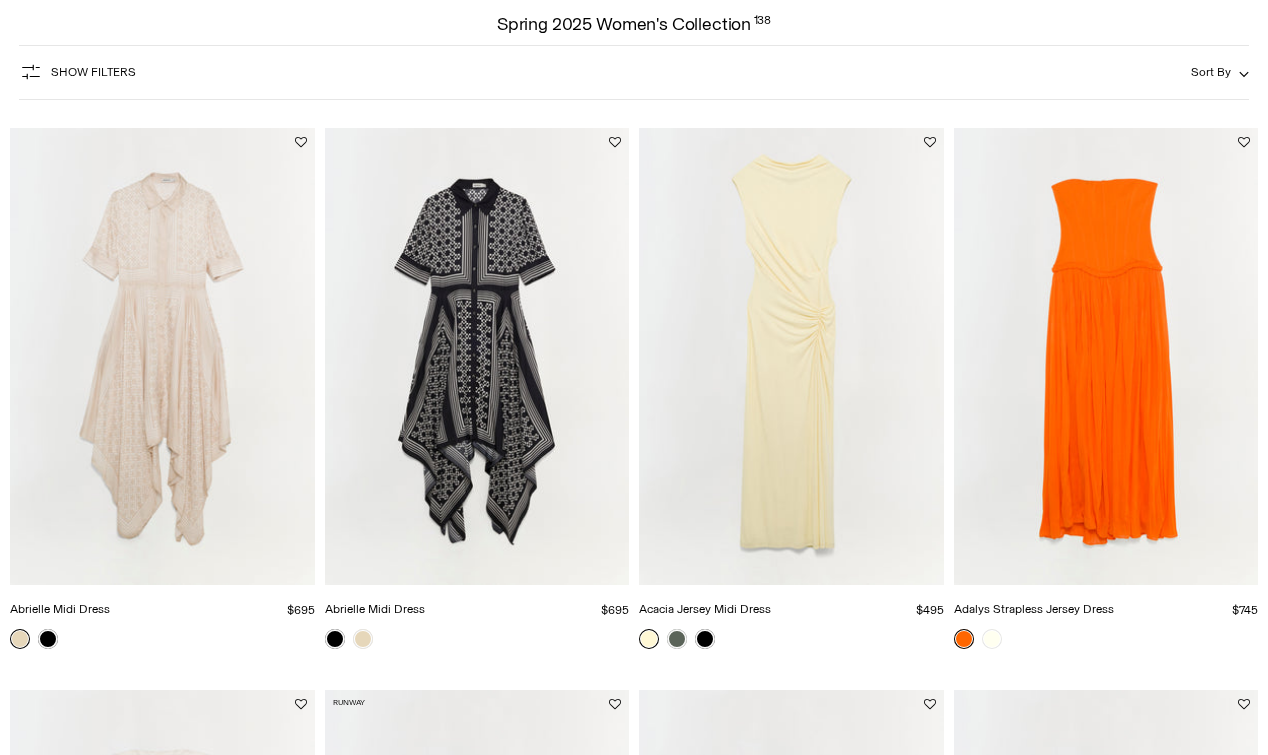 scroll, scrollTop: 0, scrollLeft: 0, axis: both 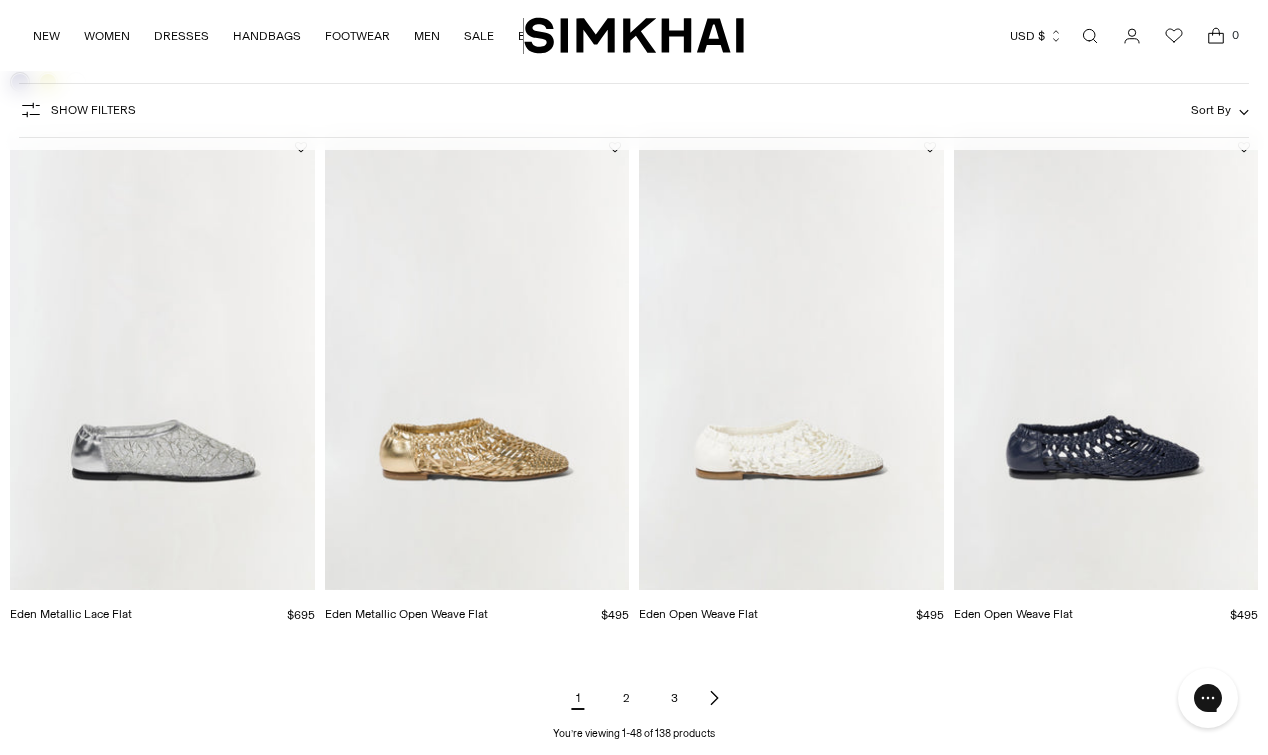 click on "2" at bounding box center [626, 698] 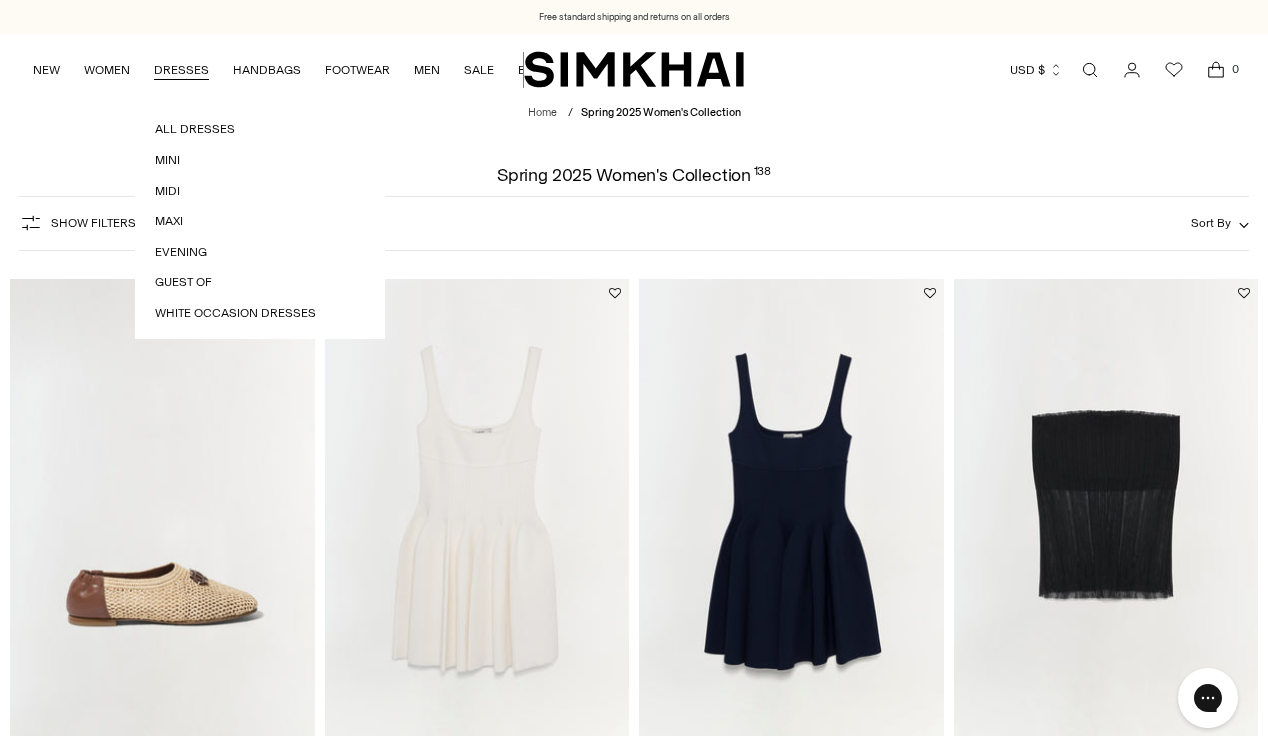 scroll, scrollTop: 0, scrollLeft: 0, axis: both 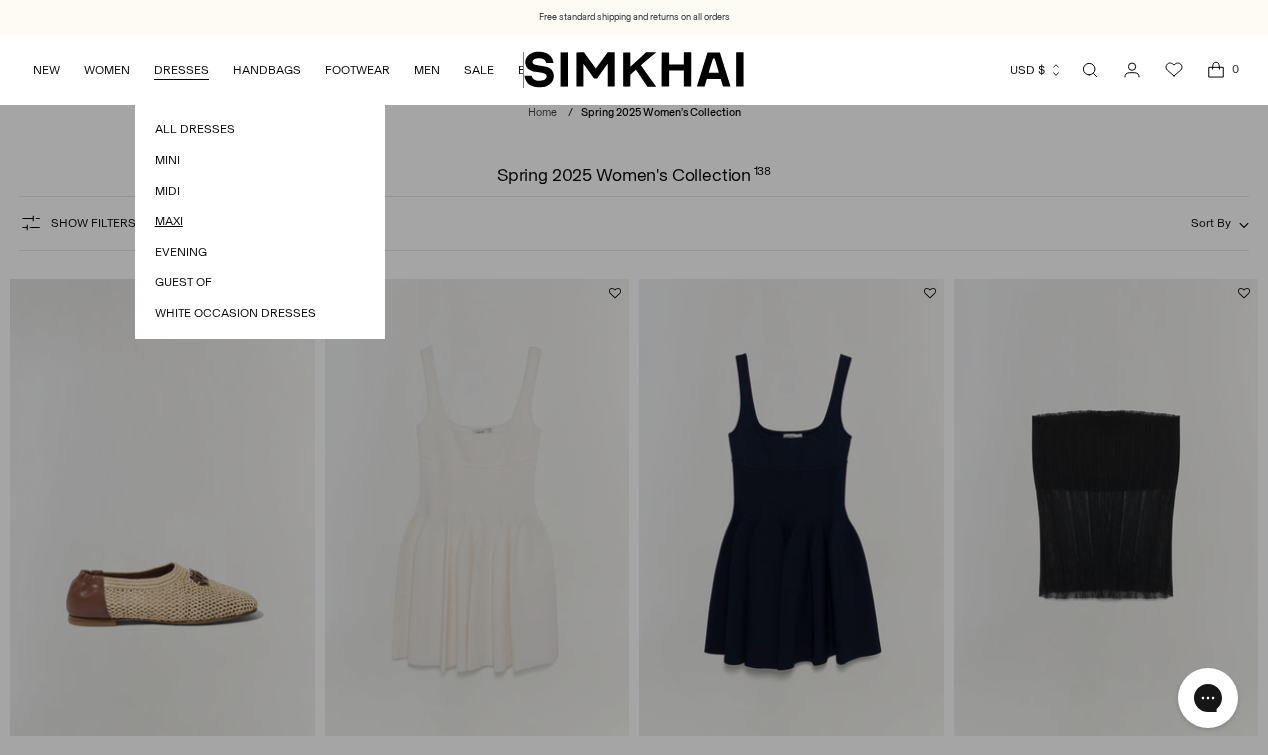 click on "Maxi" at bounding box center [260, 221] 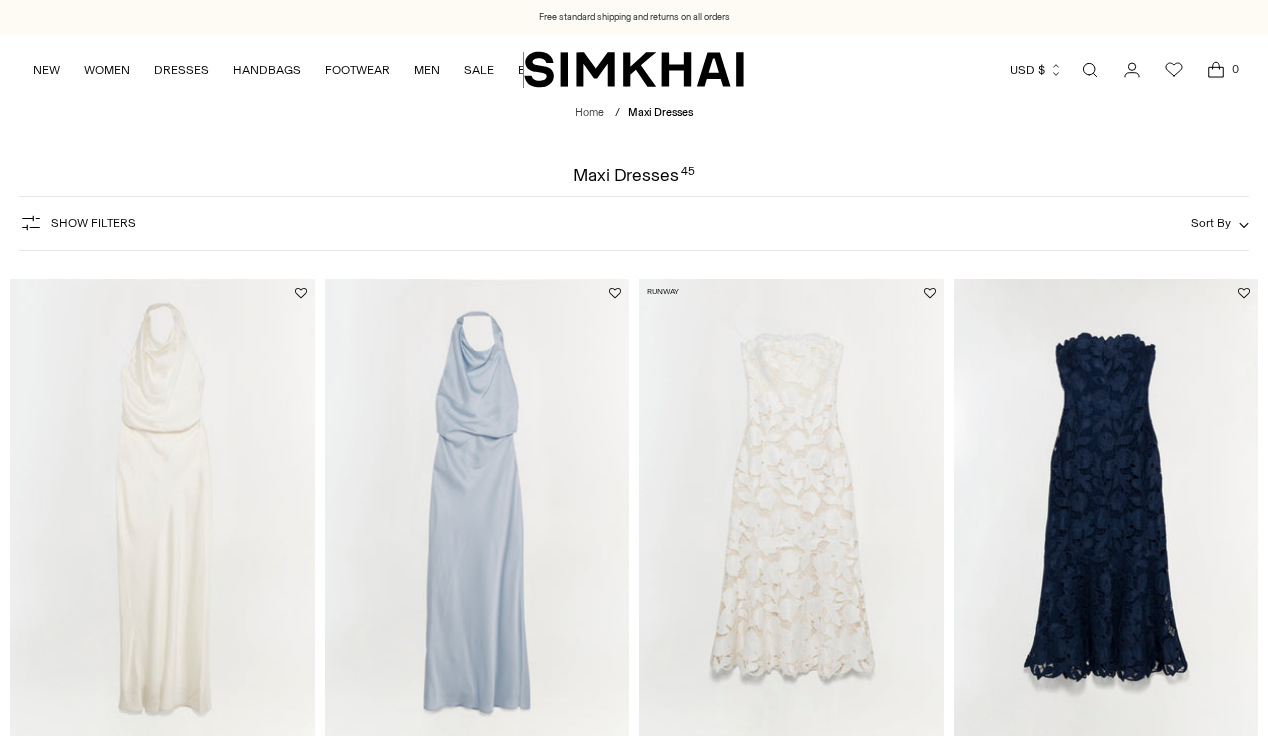 scroll, scrollTop: 0, scrollLeft: 0, axis: both 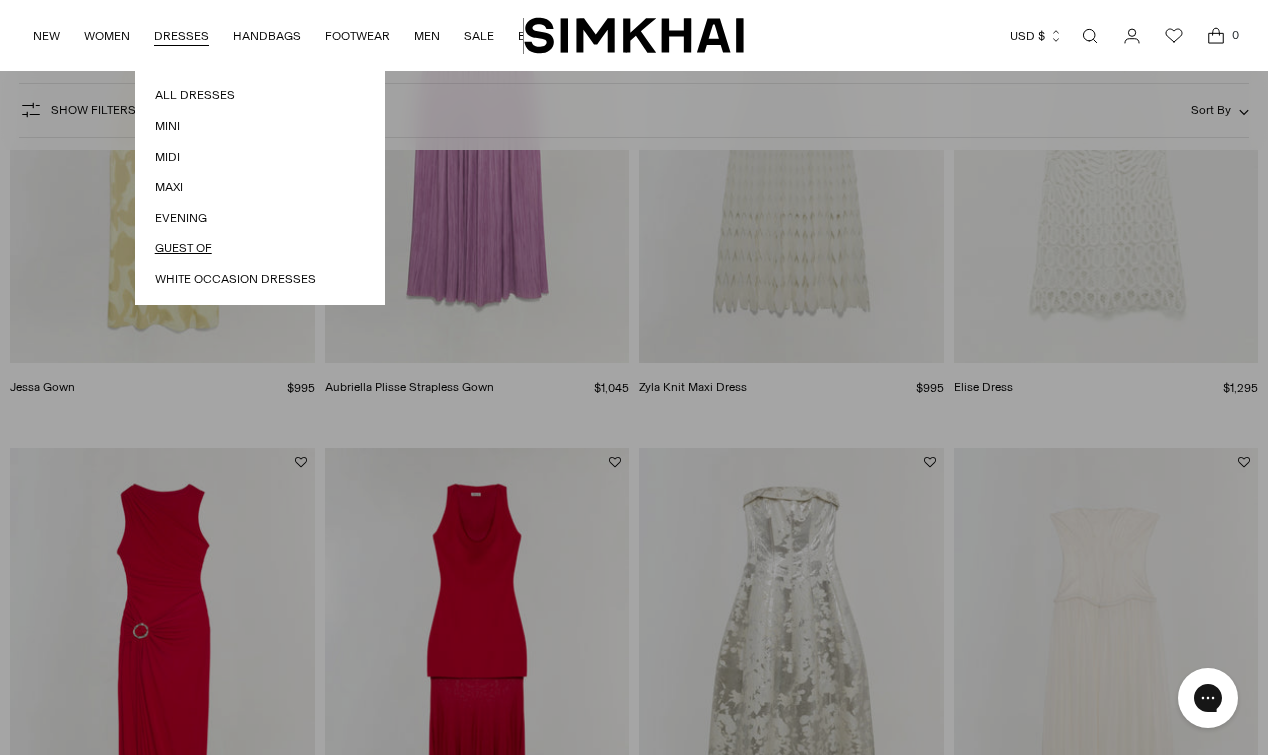 click on "Guest Of" at bounding box center (260, 248) 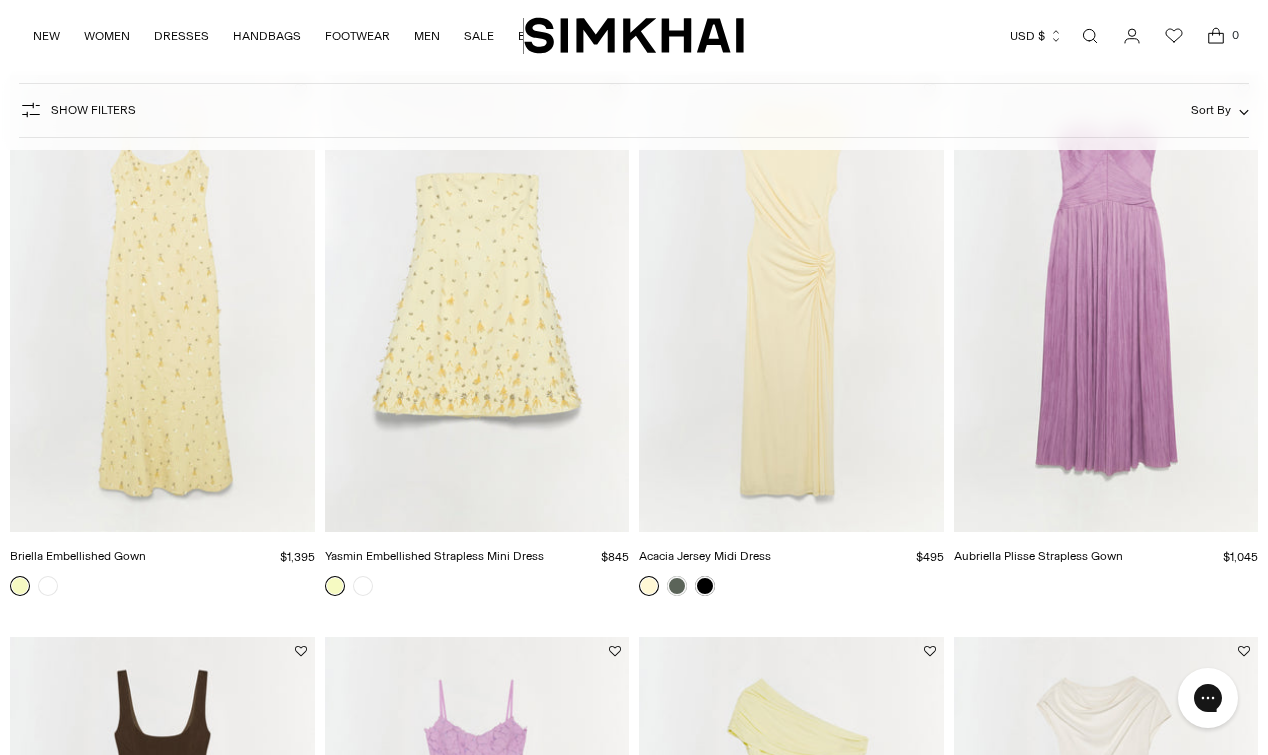 scroll, scrollTop: 212, scrollLeft: 0, axis: vertical 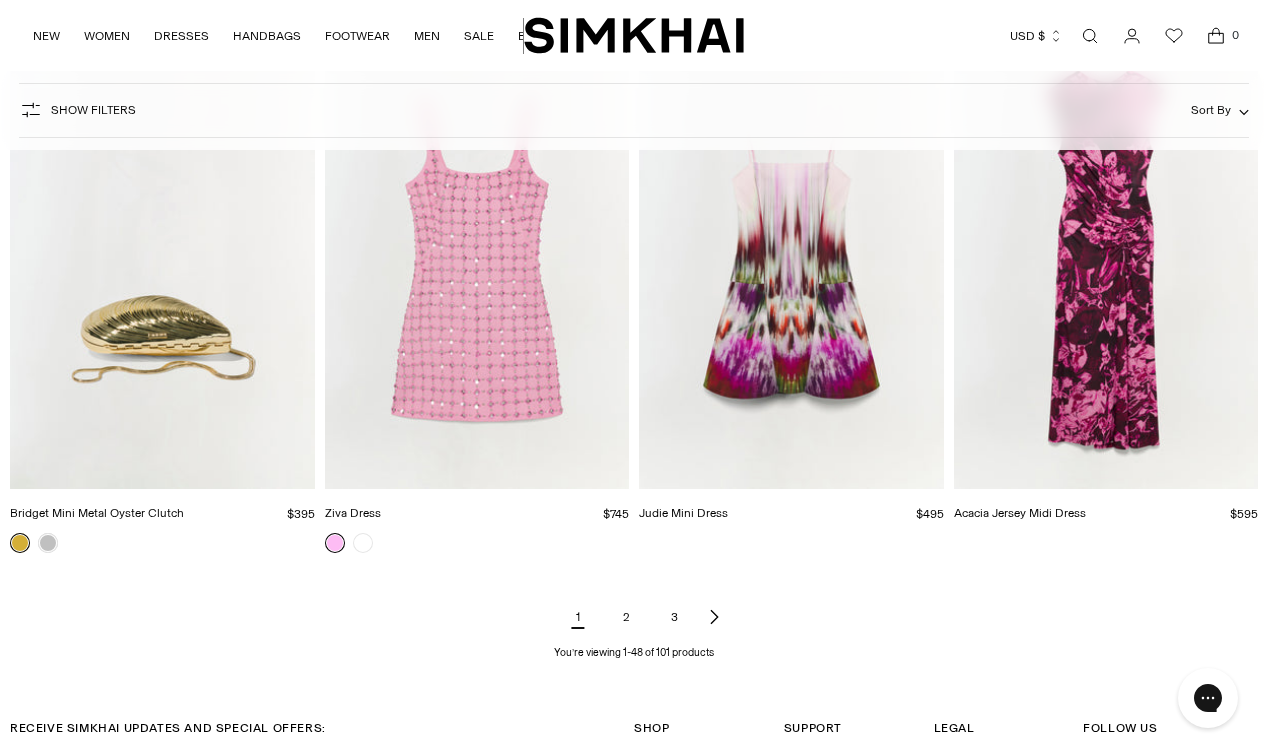 click on "2" at bounding box center (626, 617) 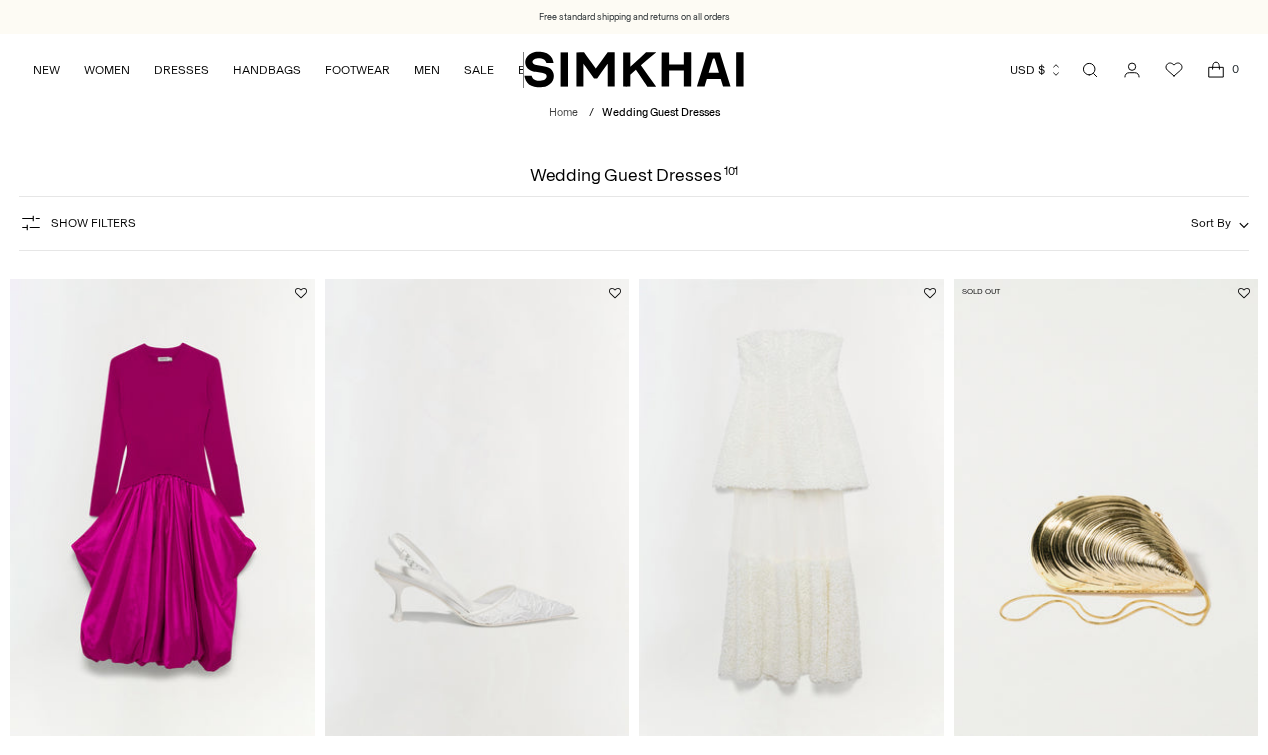 scroll, scrollTop: 0, scrollLeft: 0, axis: both 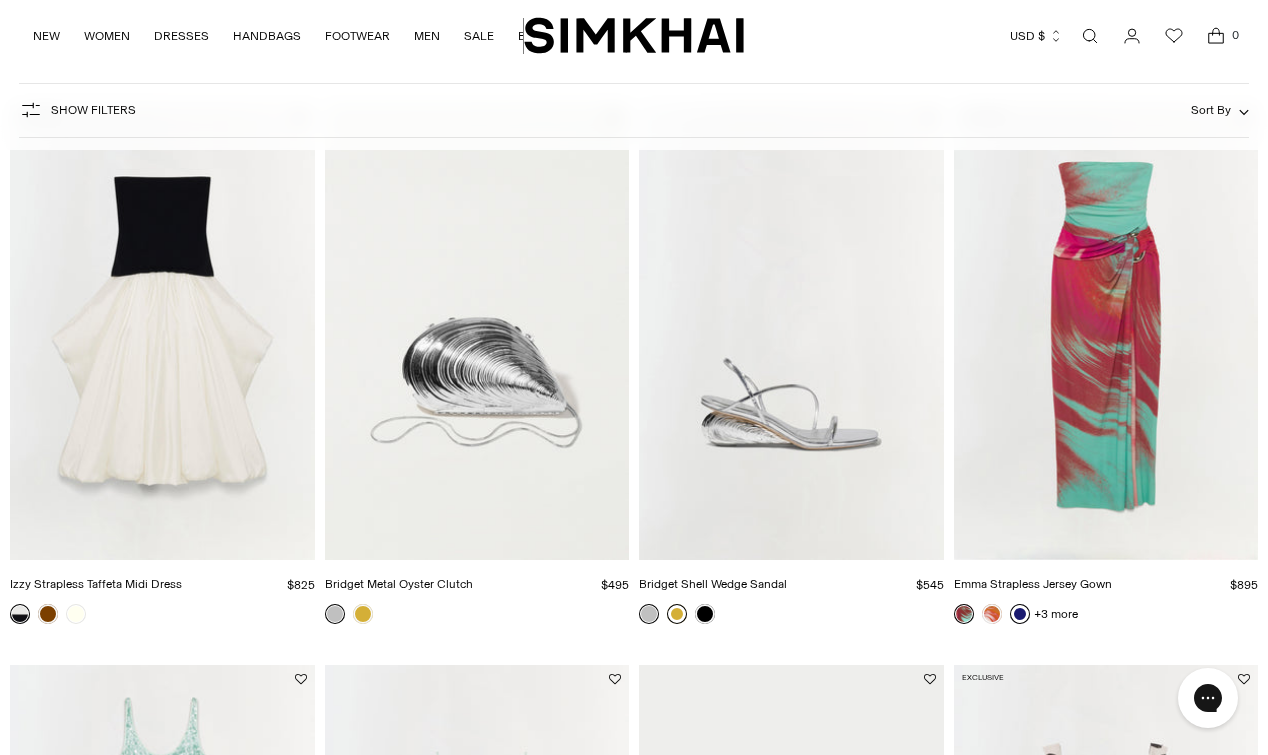 click at bounding box center [677, 614] 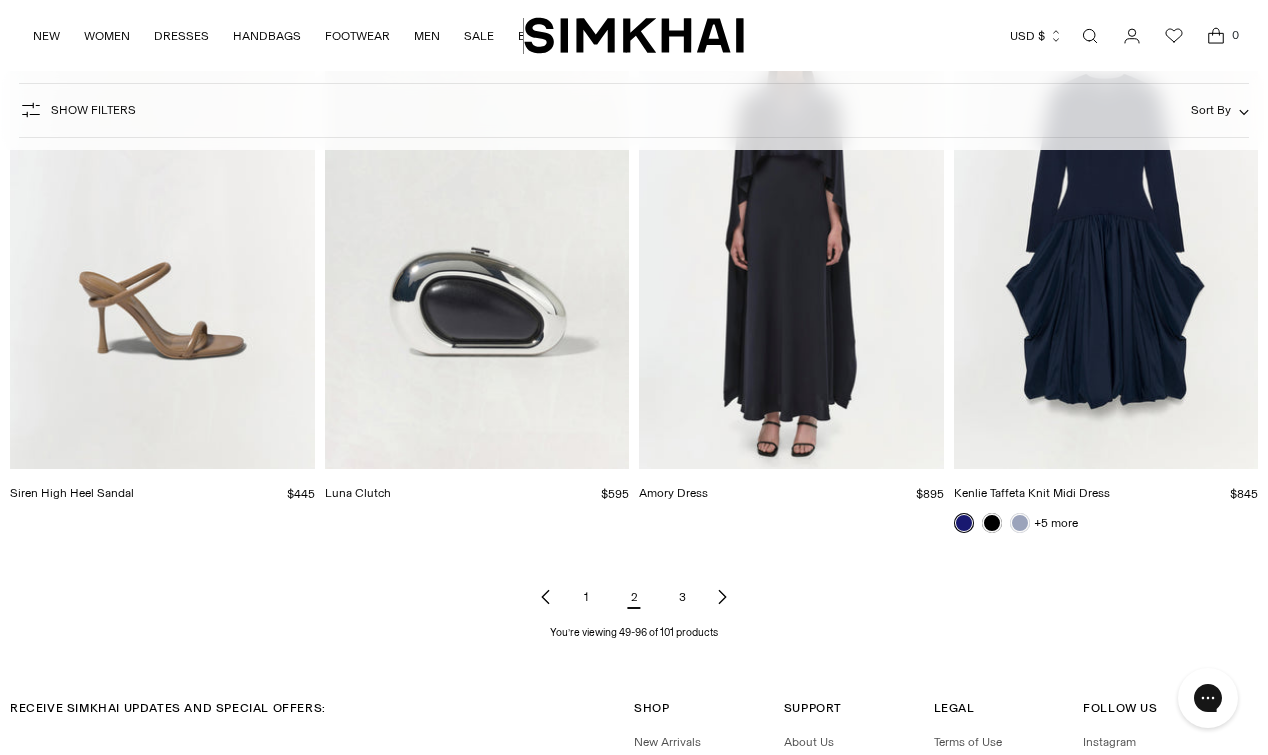 scroll, scrollTop: 6450, scrollLeft: 0, axis: vertical 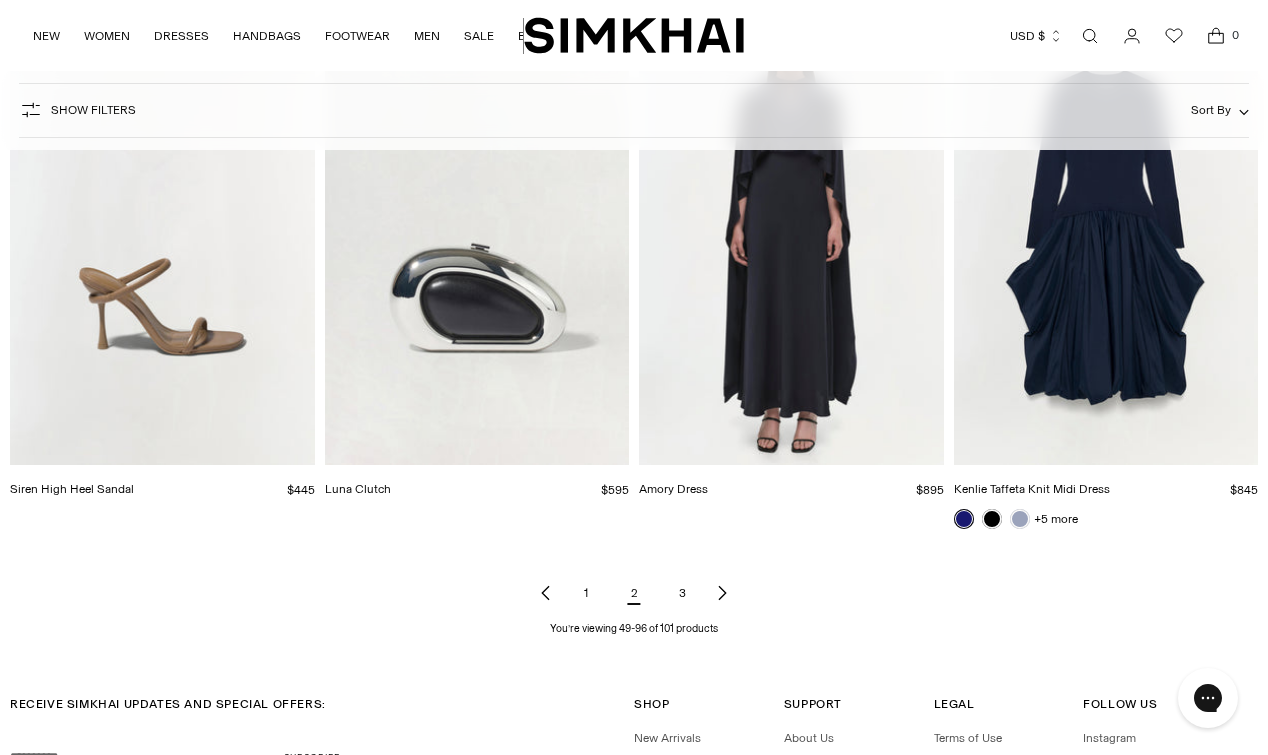 click on "3" at bounding box center (682, 593) 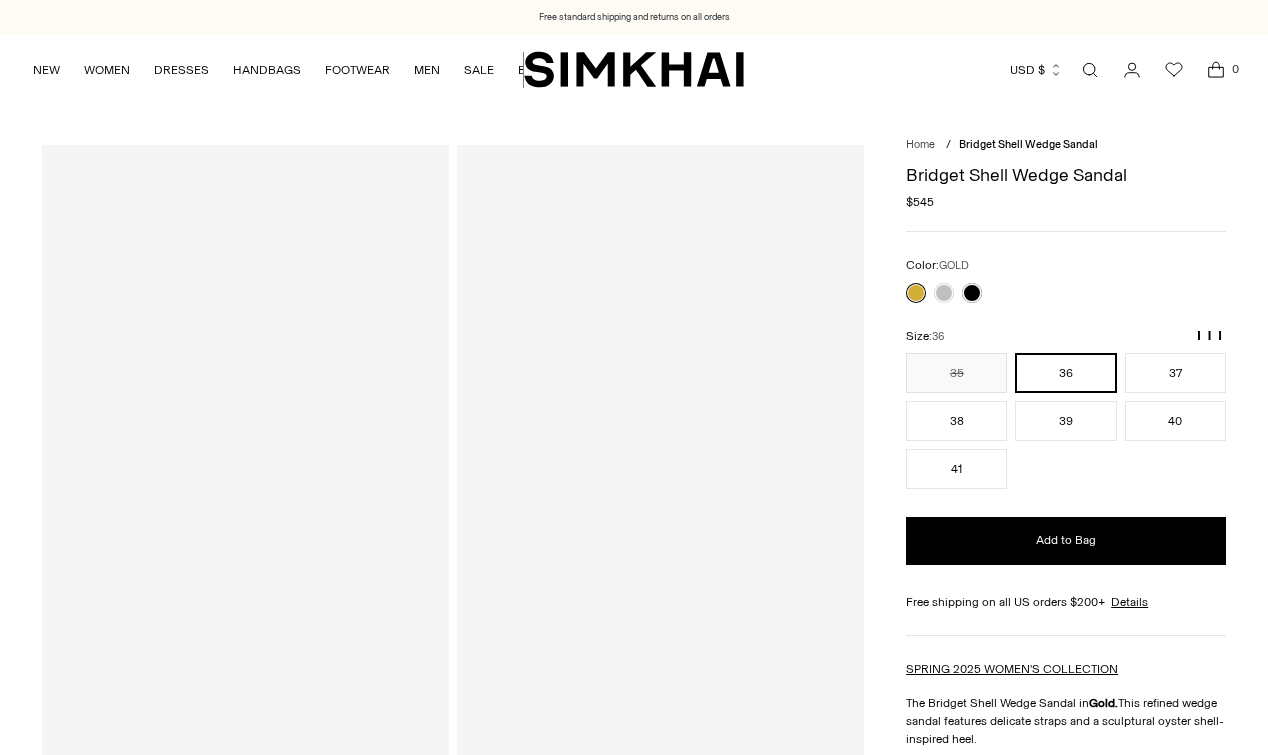 scroll, scrollTop: 0, scrollLeft: 0, axis: both 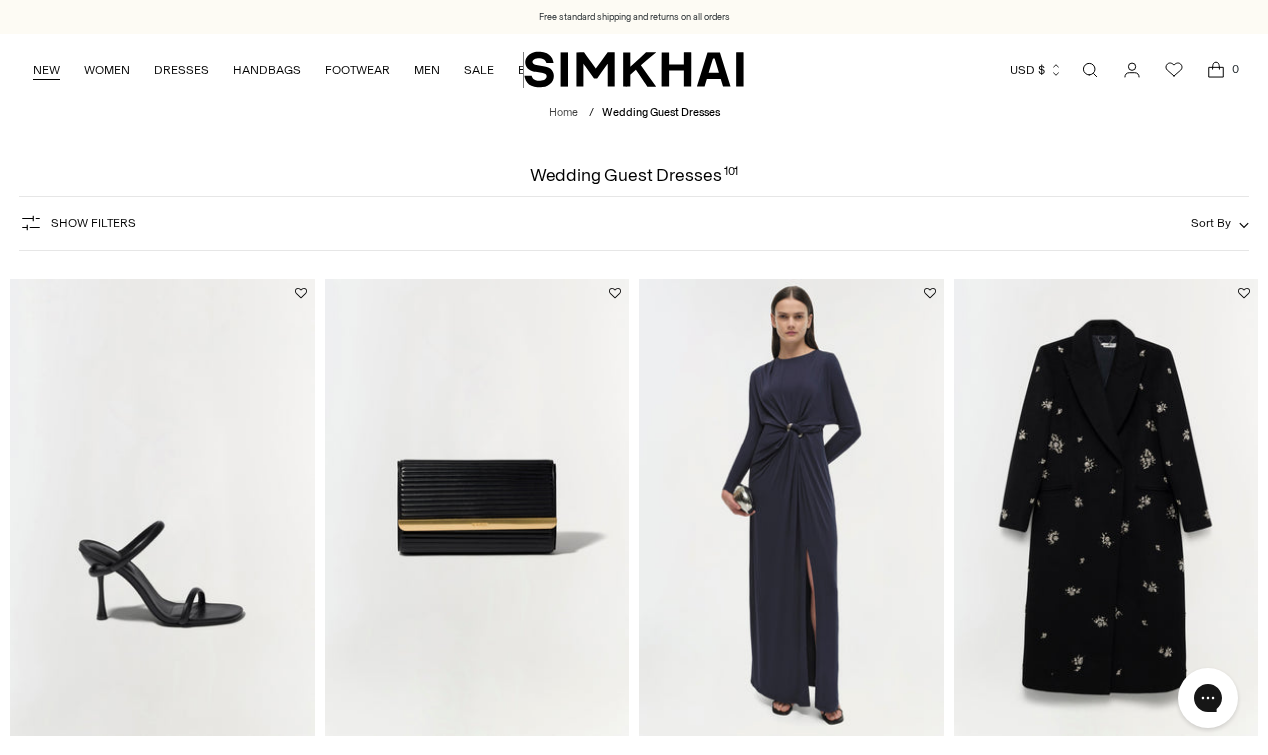 click on "NEW" at bounding box center (46, 70) 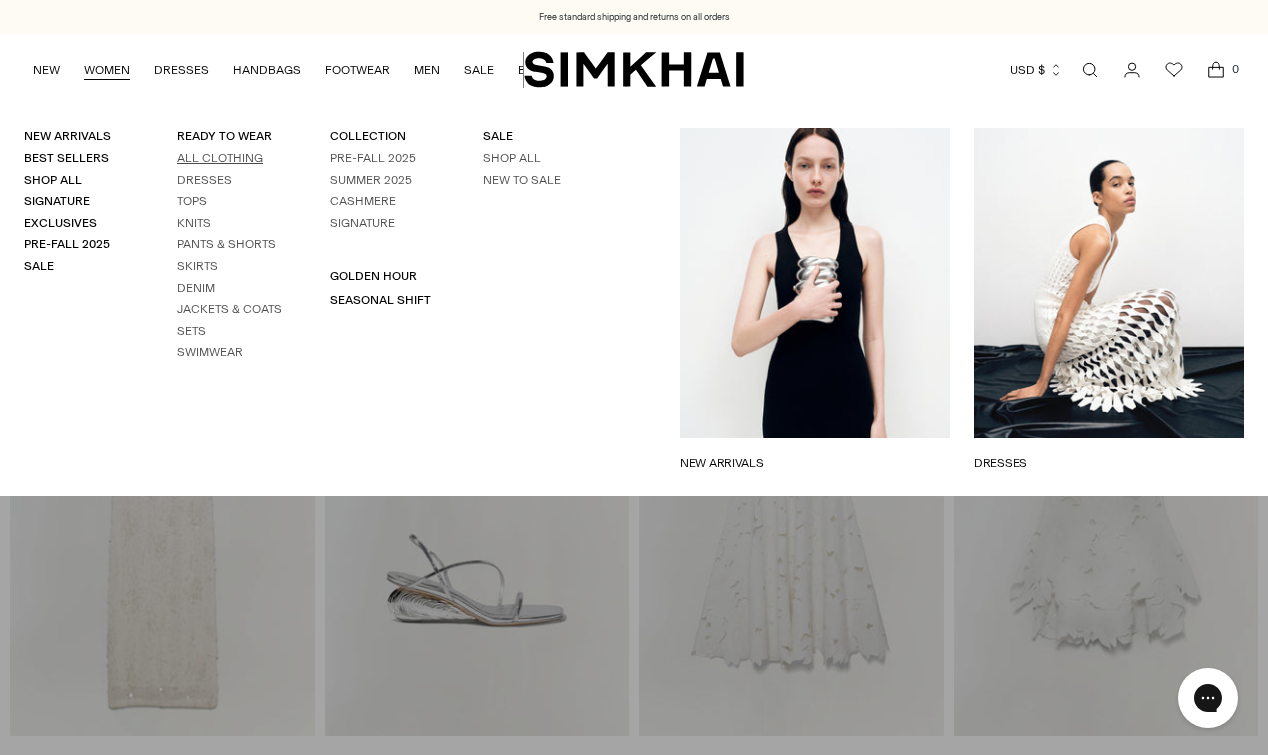 scroll, scrollTop: 0, scrollLeft: 0, axis: both 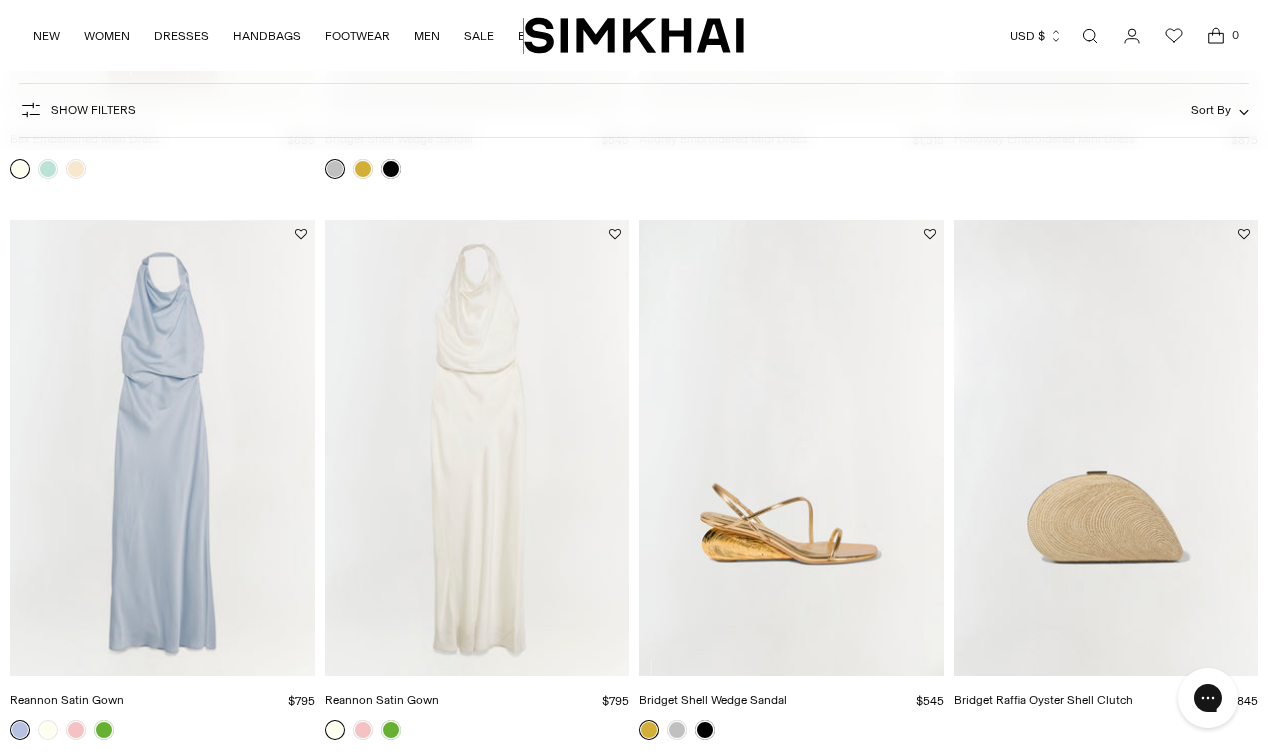click at bounding box center [0, 0] 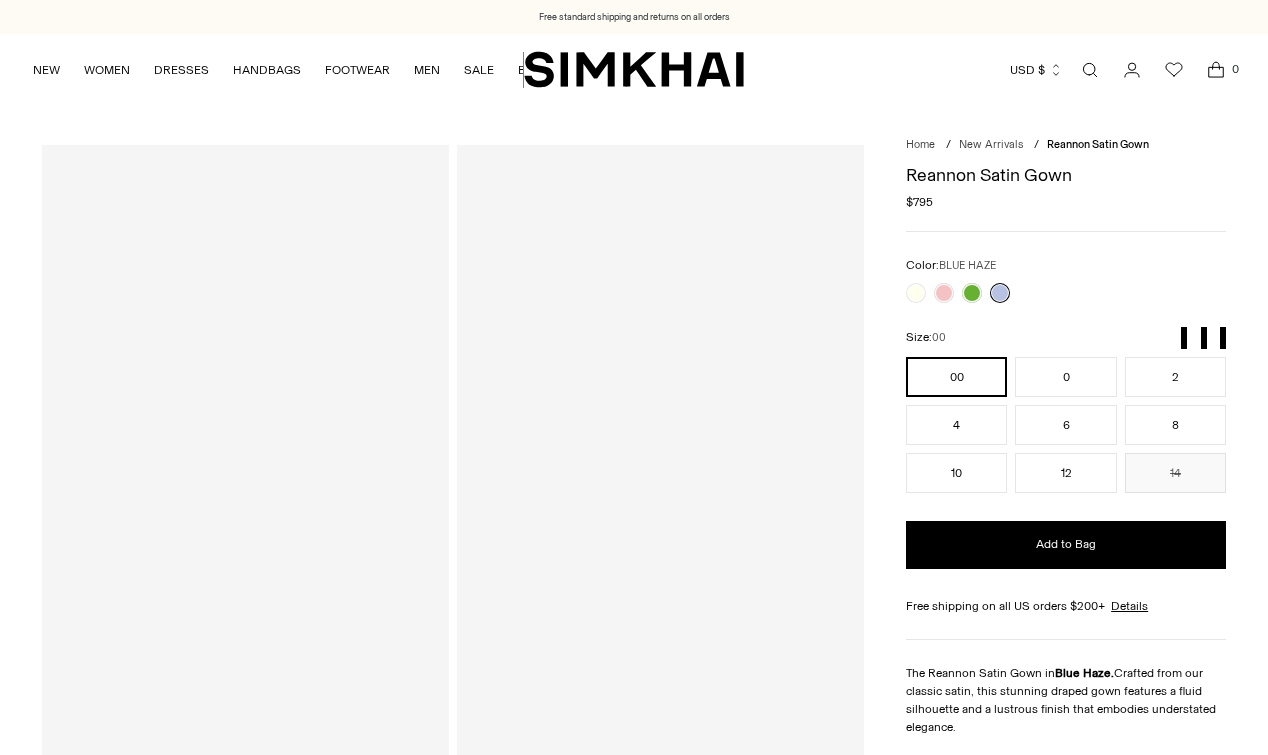 scroll, scrollTop: 0, scrollLeft: 0, axis: both 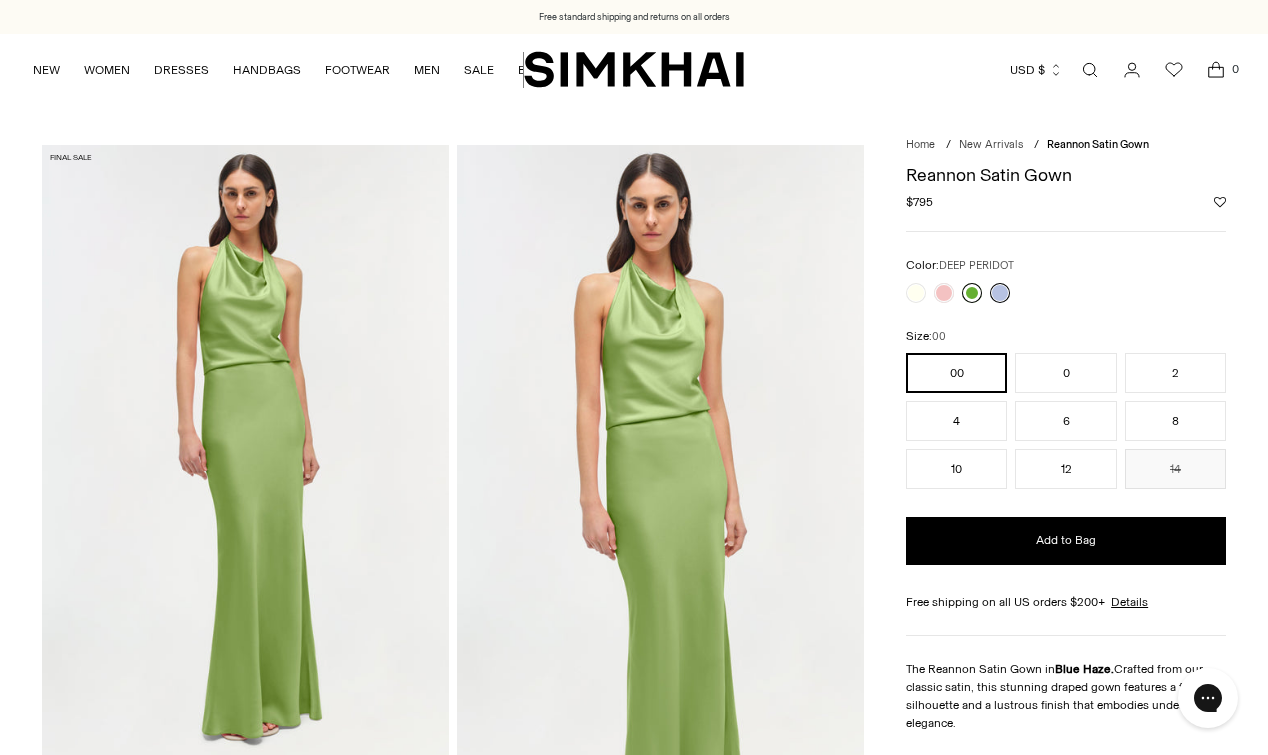 click at bounding box center (972, 293) 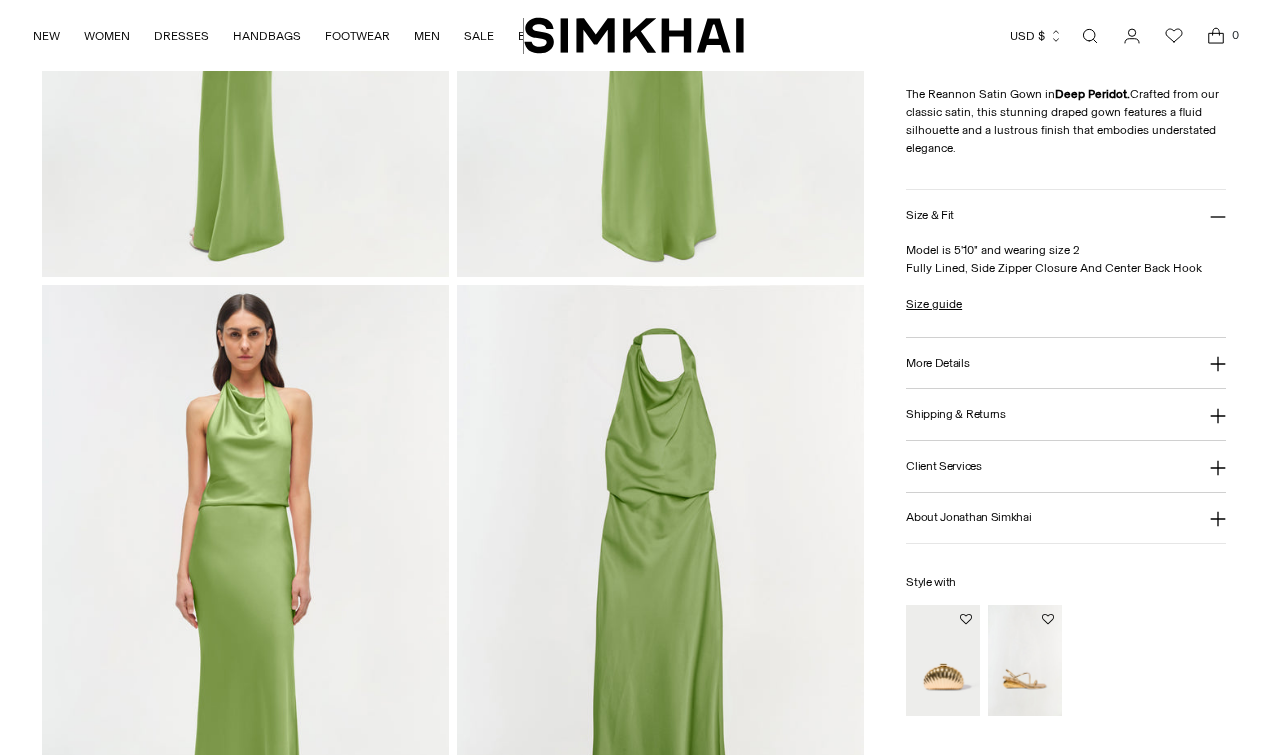 scroll, scrollTop: 1389, scrollLeft: 0, axis: vertical 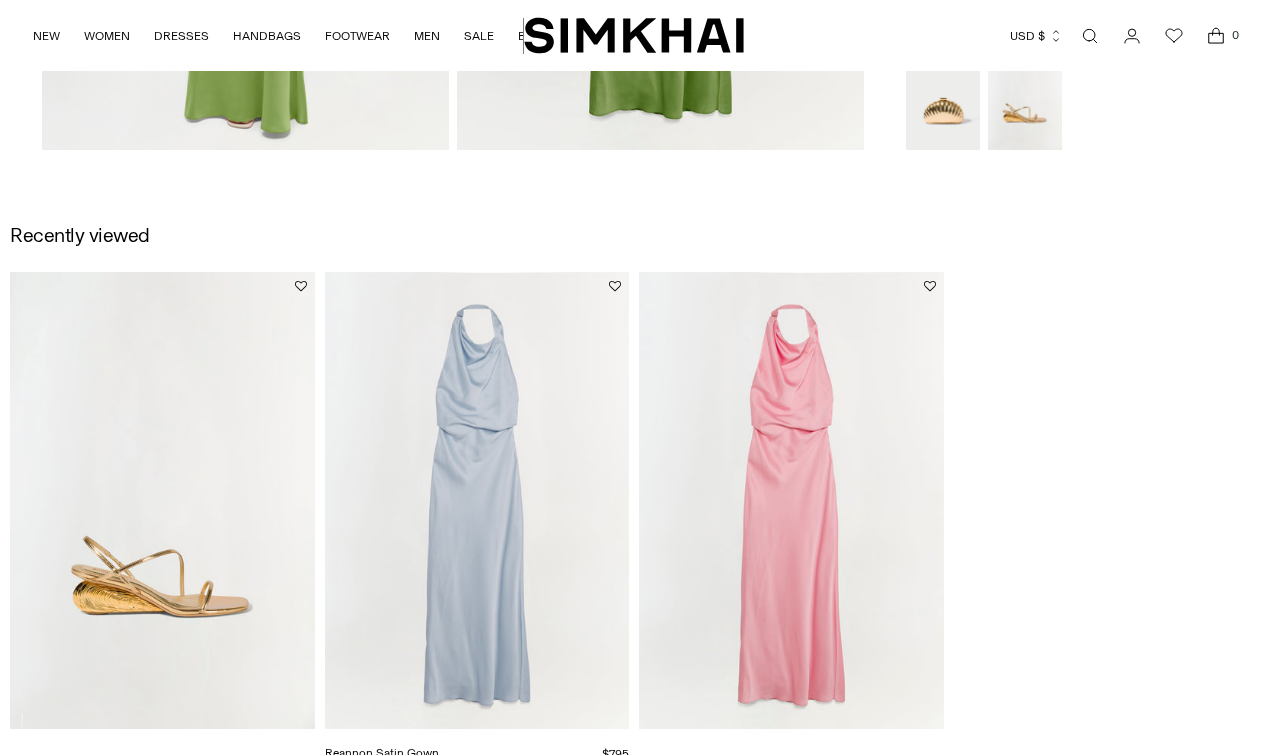 click at bounding box center [0, 0] 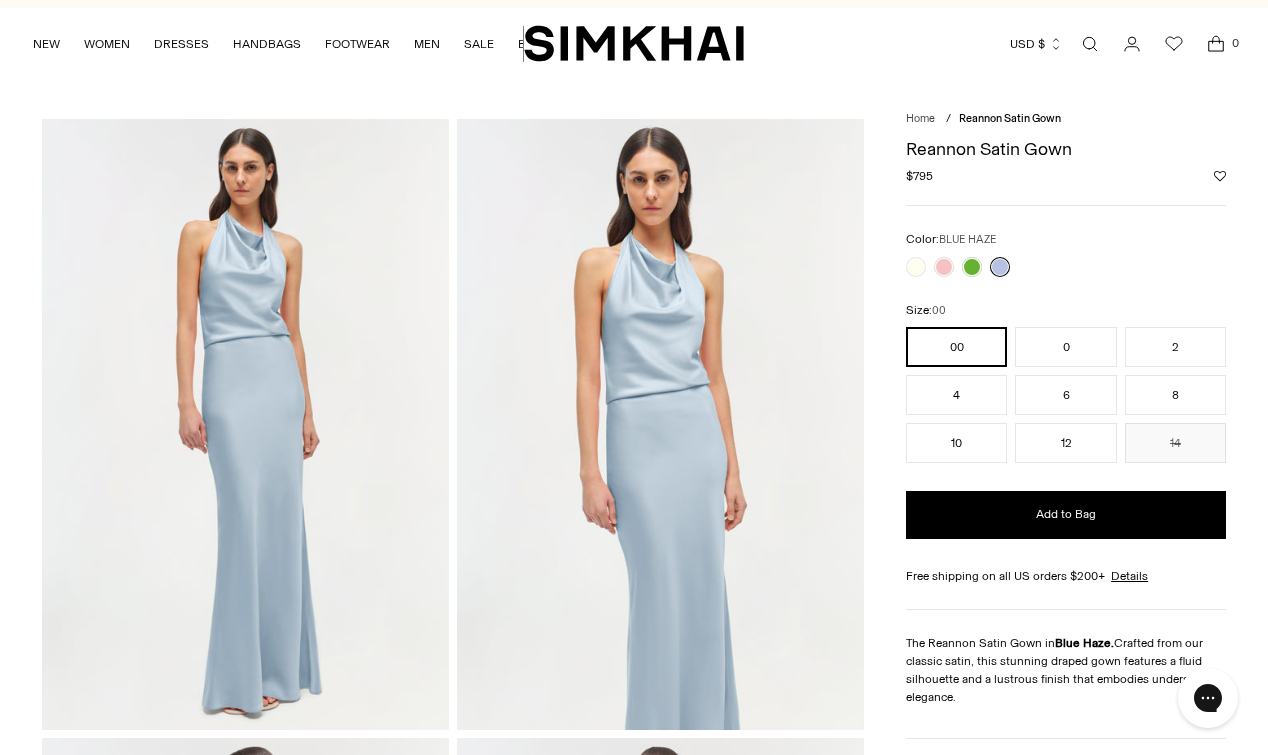 scroll, scrollTop: 0, scrollLeft: 0, axis: both 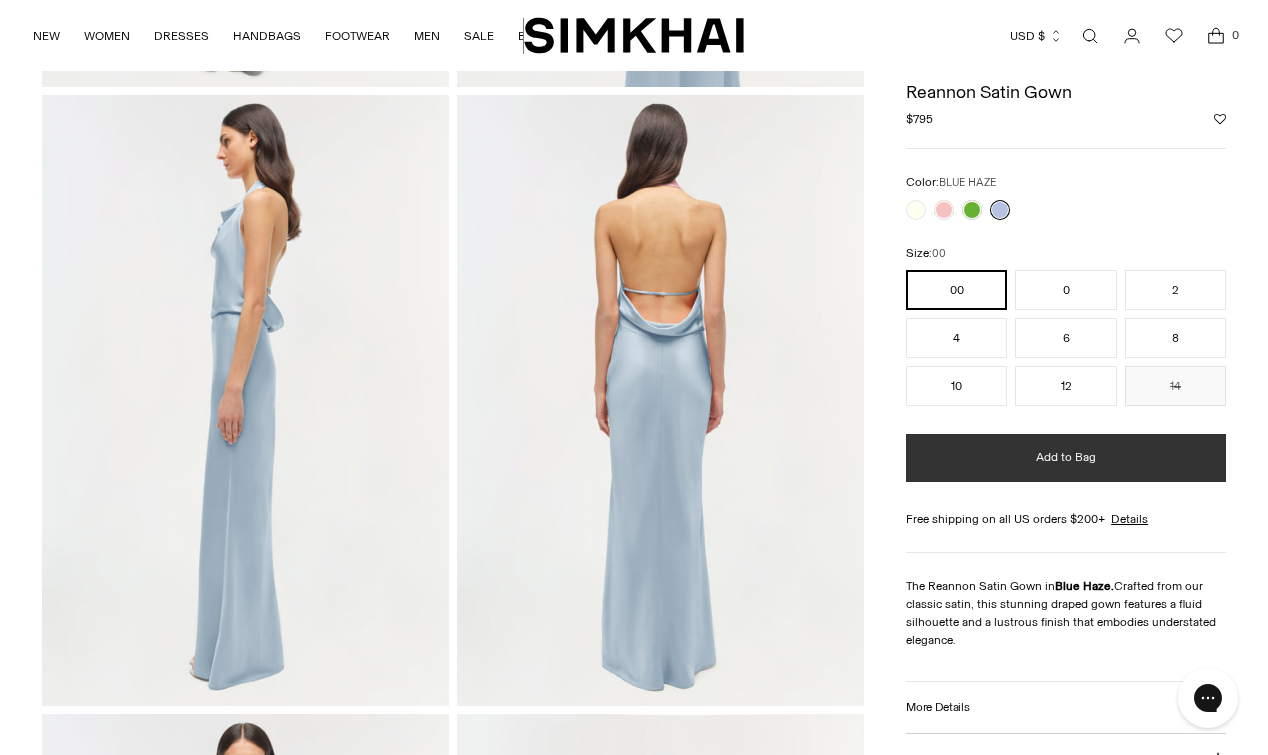click on "Add to Bag" at bounding box center [1066, 457] 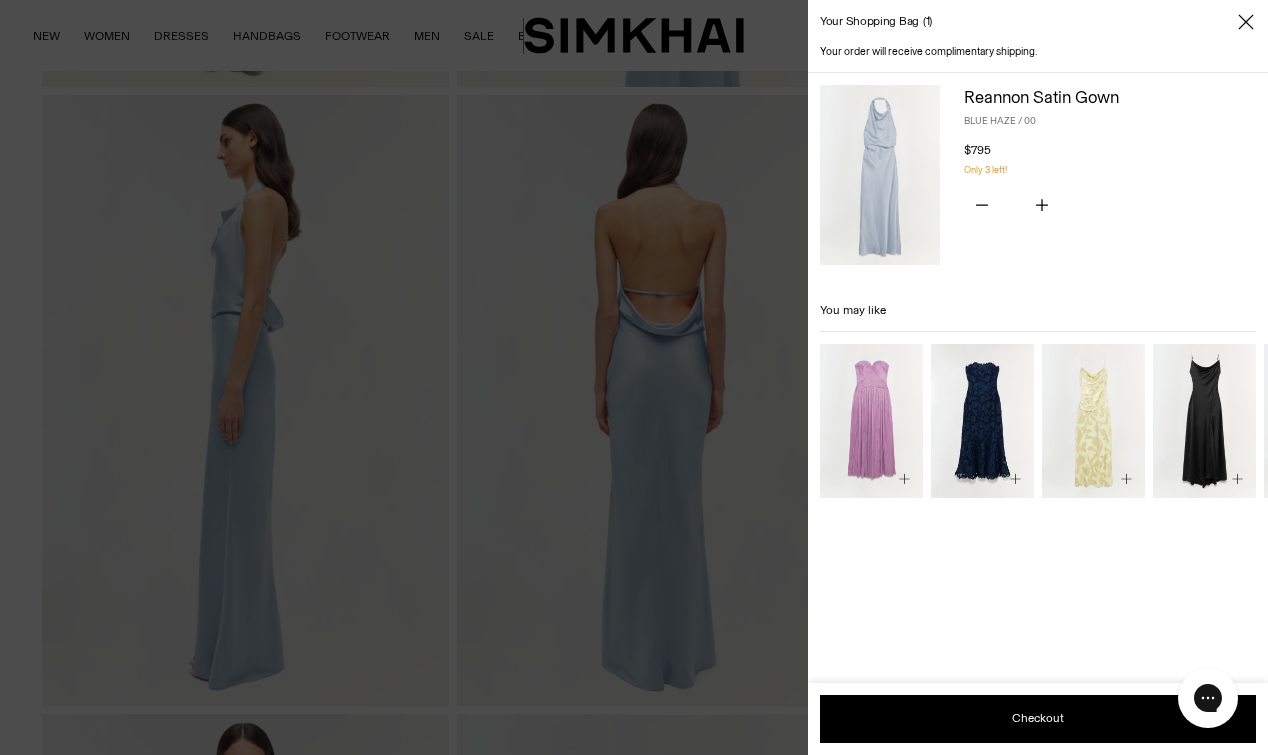 click 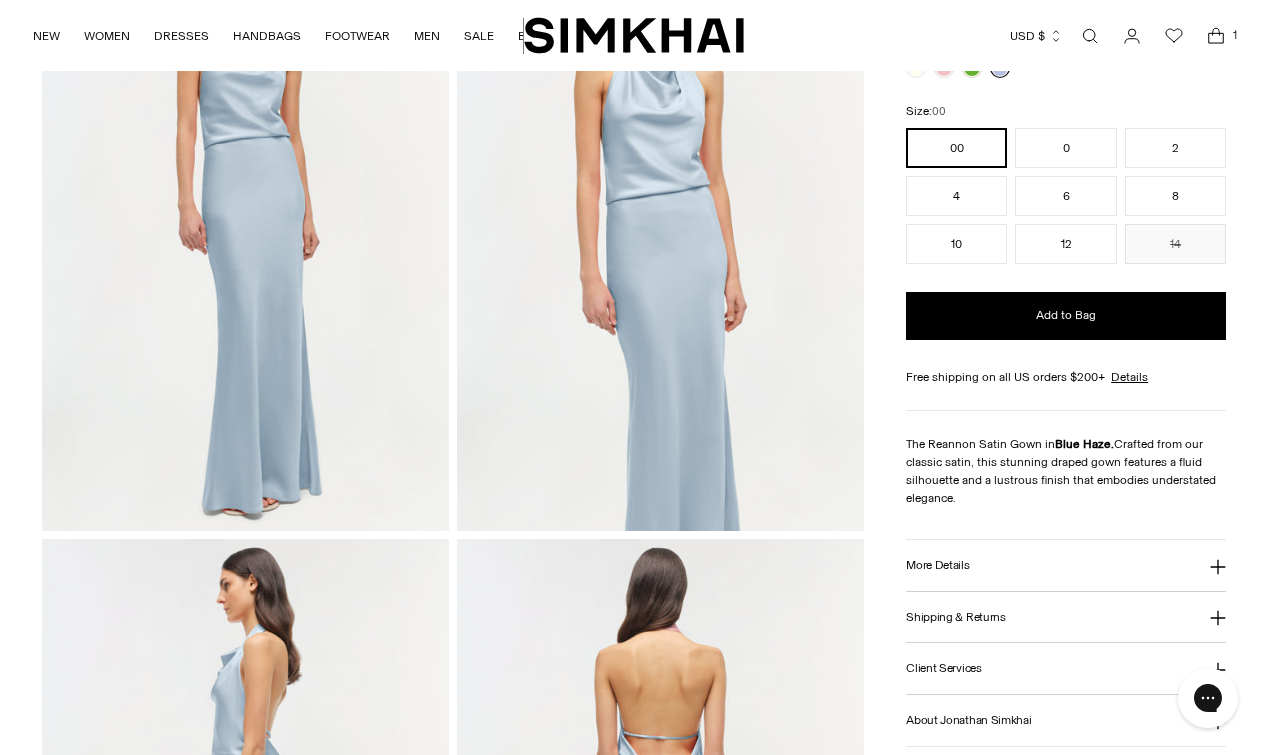 scroll, scrollTop: 227, scrollLeft: 0, axis: vertical 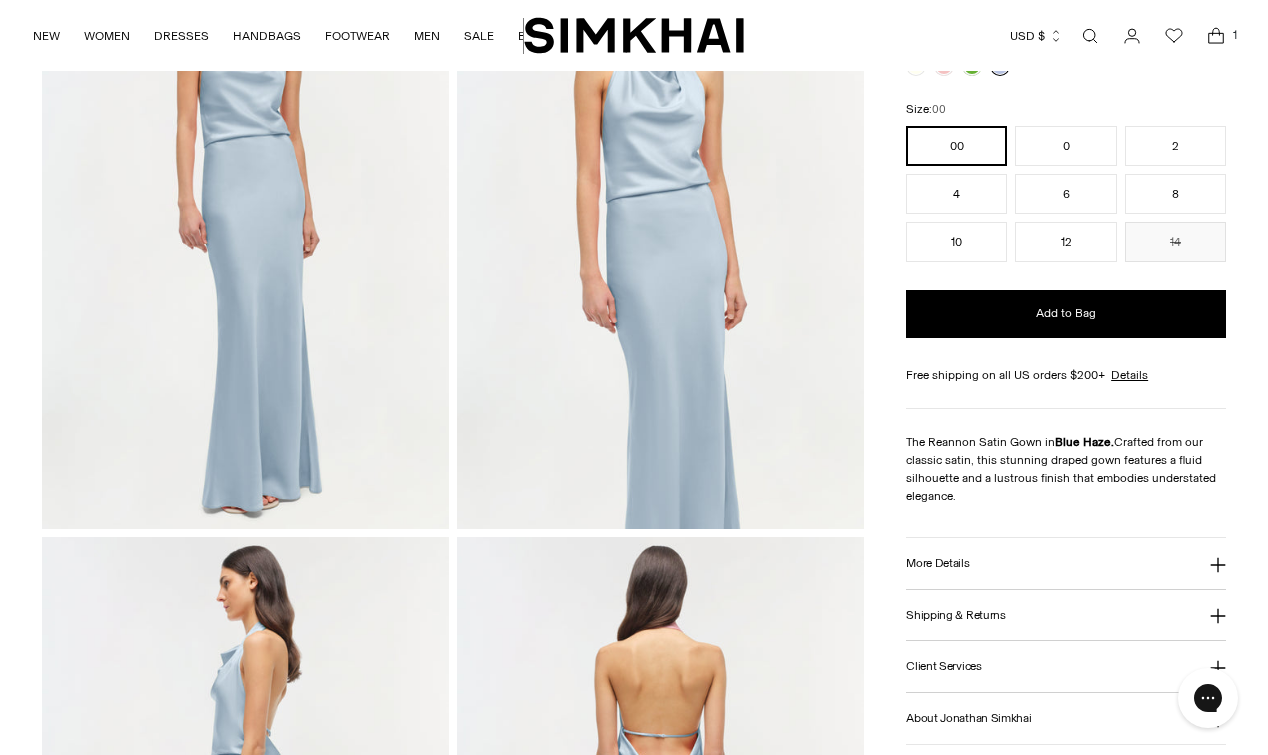 click 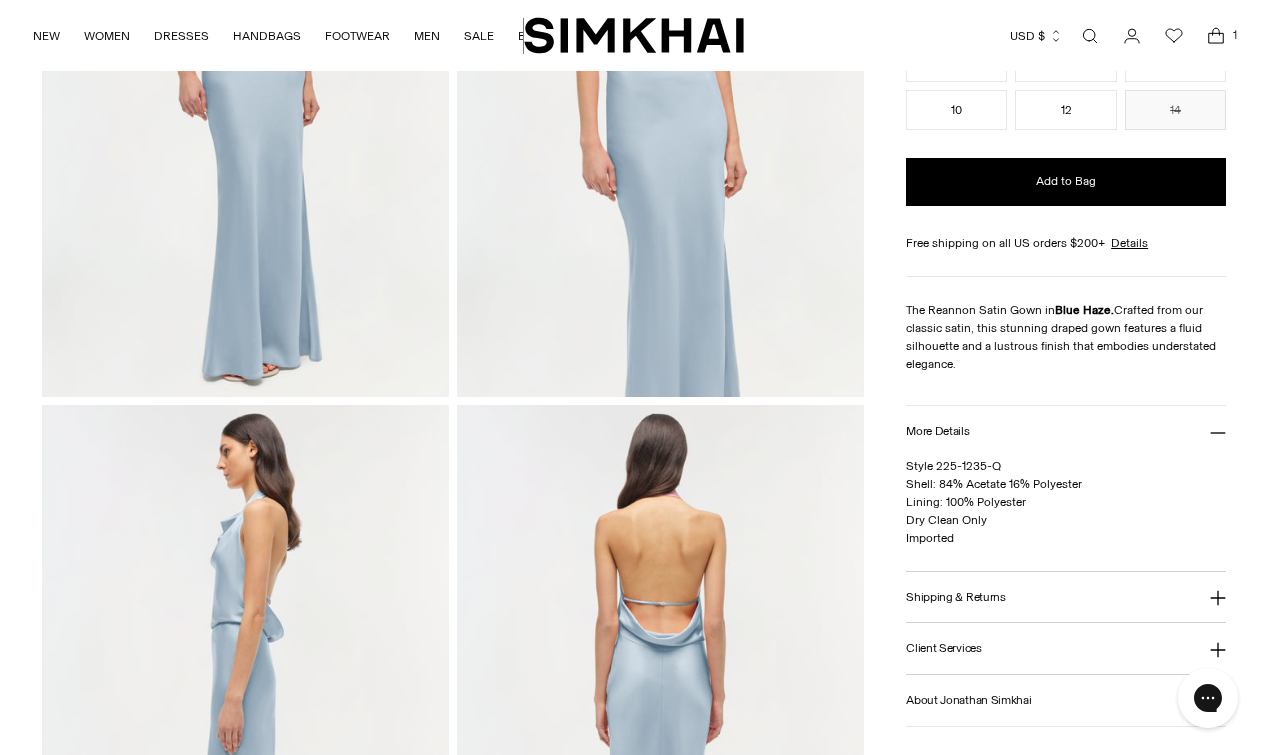 scroll, scrollTop: 590, scrollLeft: 0, axis: vertical 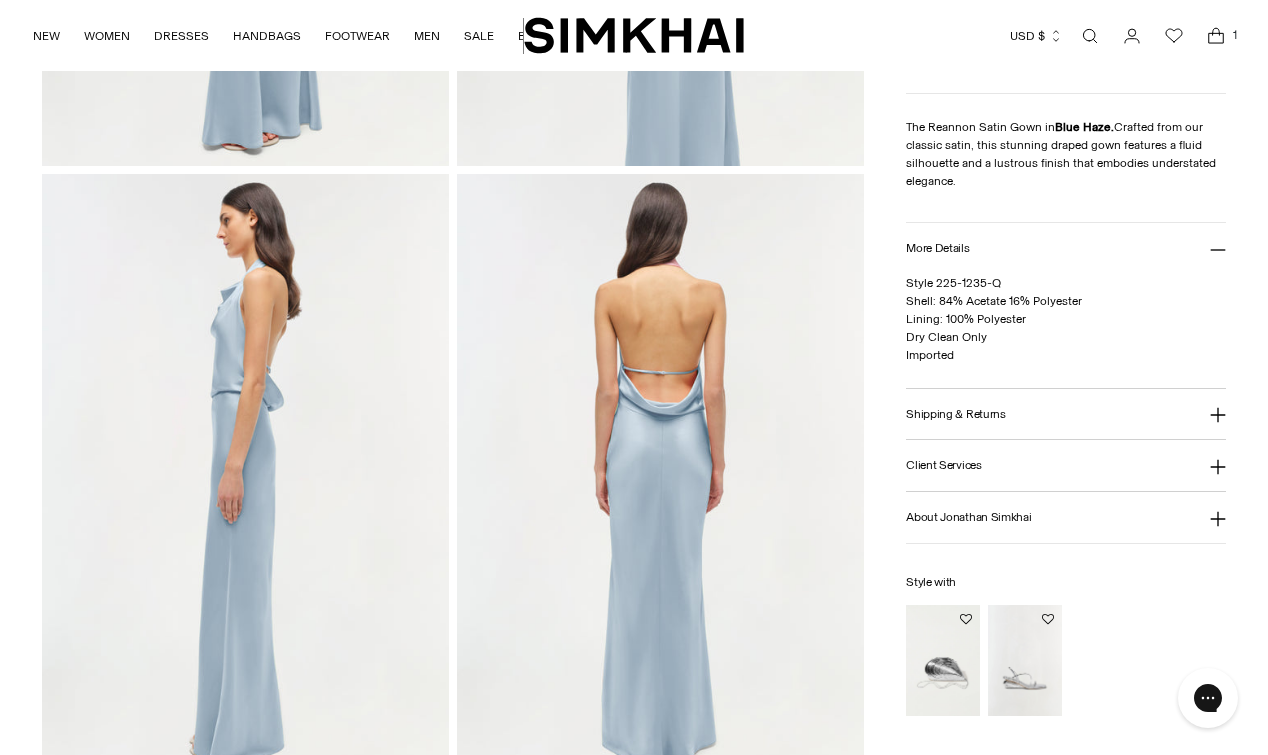 click 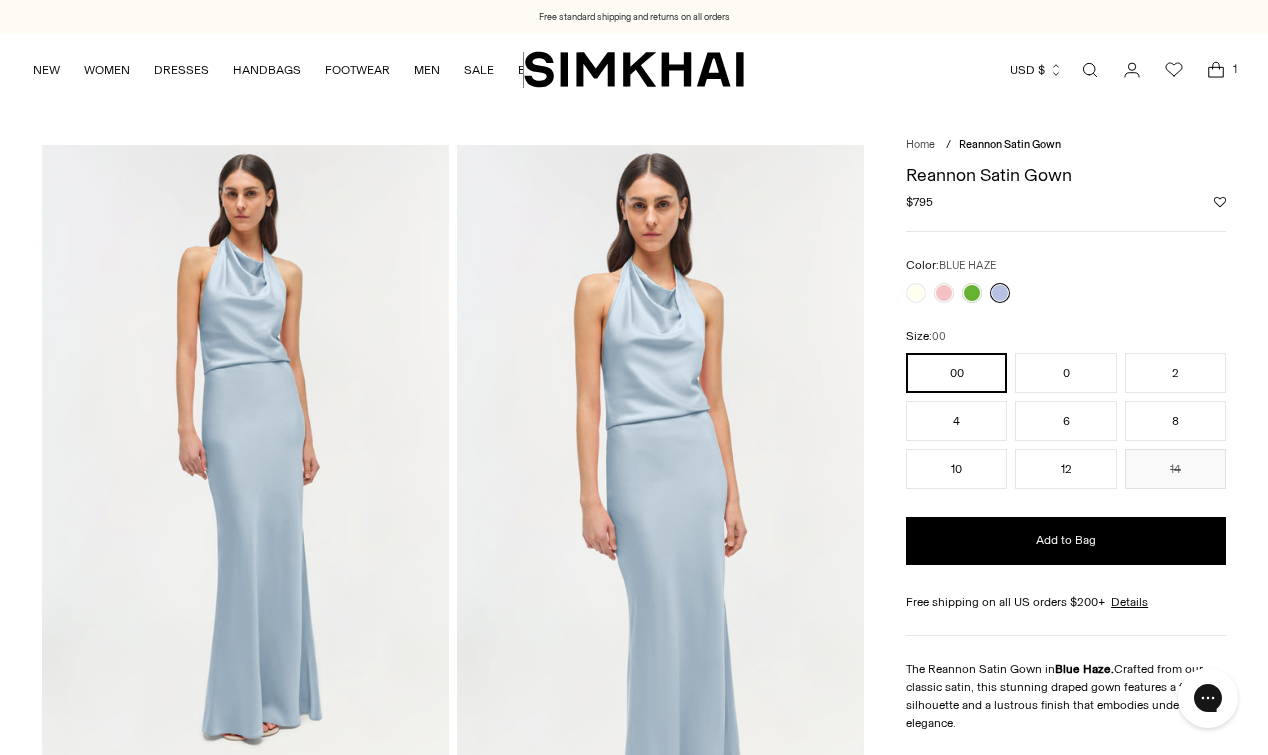 scroll, scrollTop: 0, scrollLeft: 0, axis: both 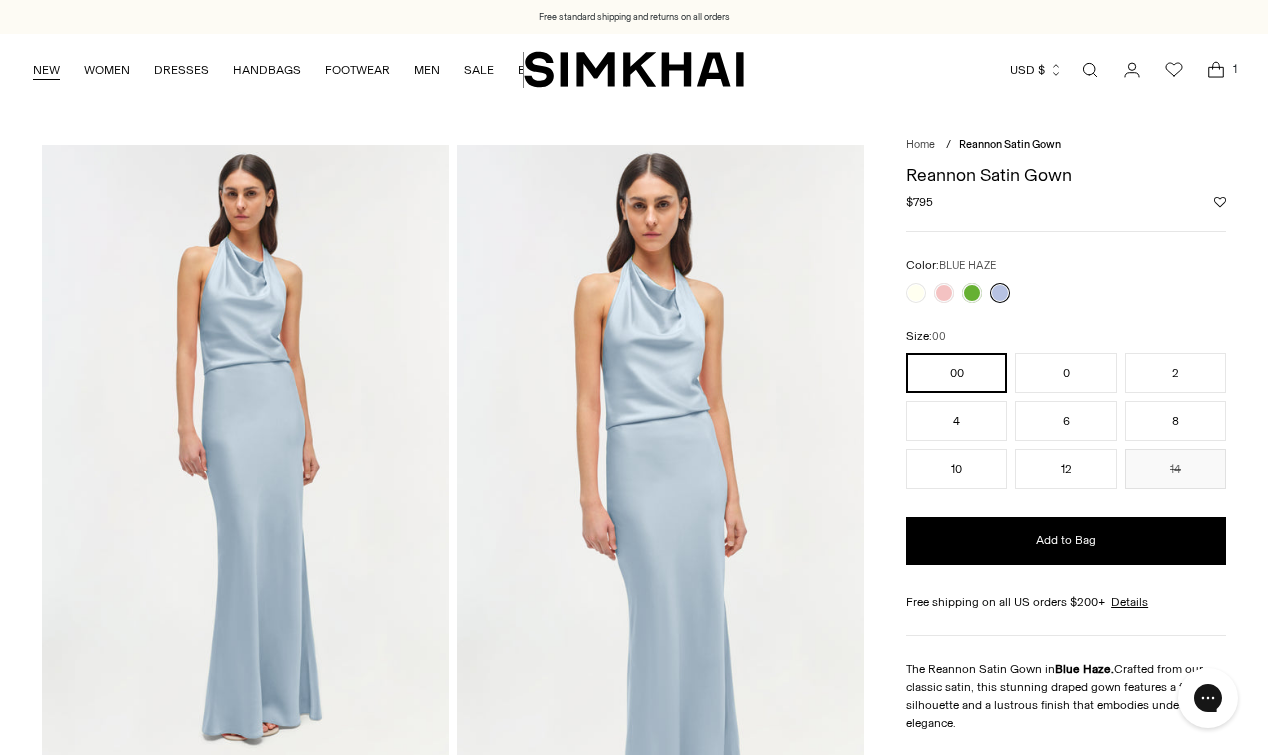 click on "NEW" at bounding box center (46, 70) 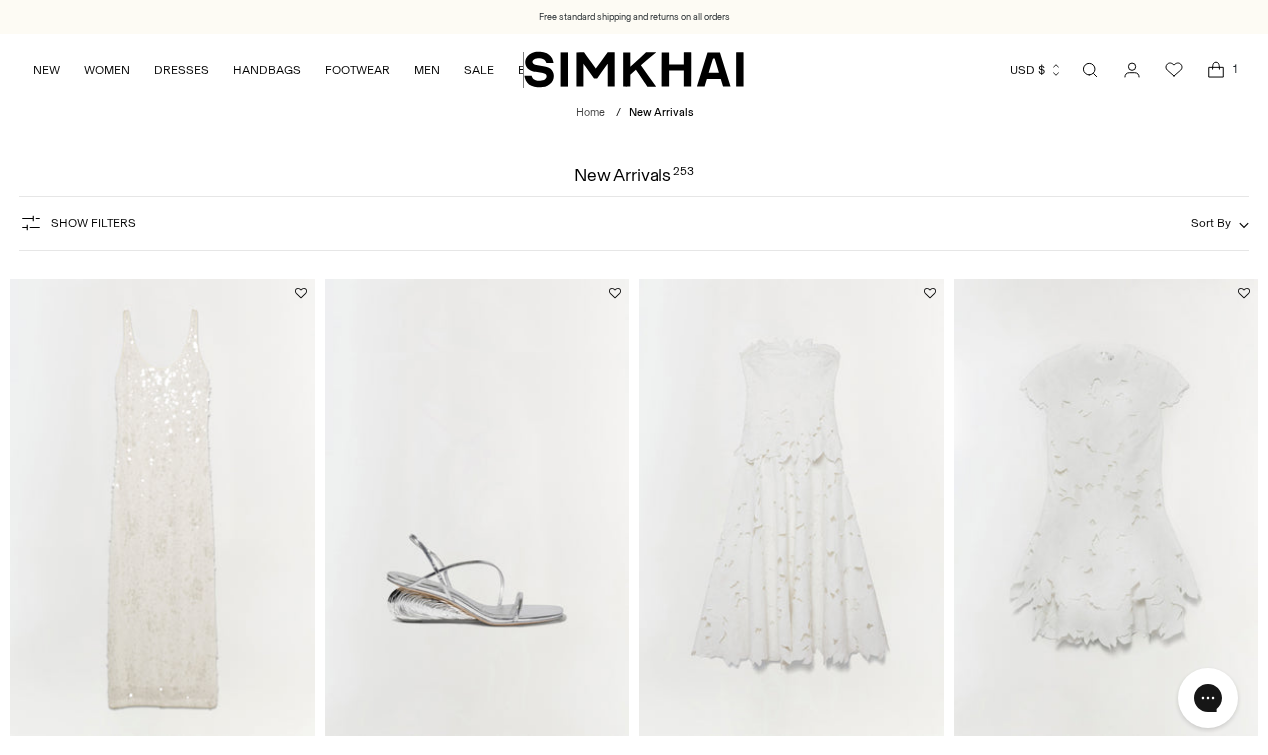 scroll, scrollTop: 0, scrollLeft: 0, axis: both 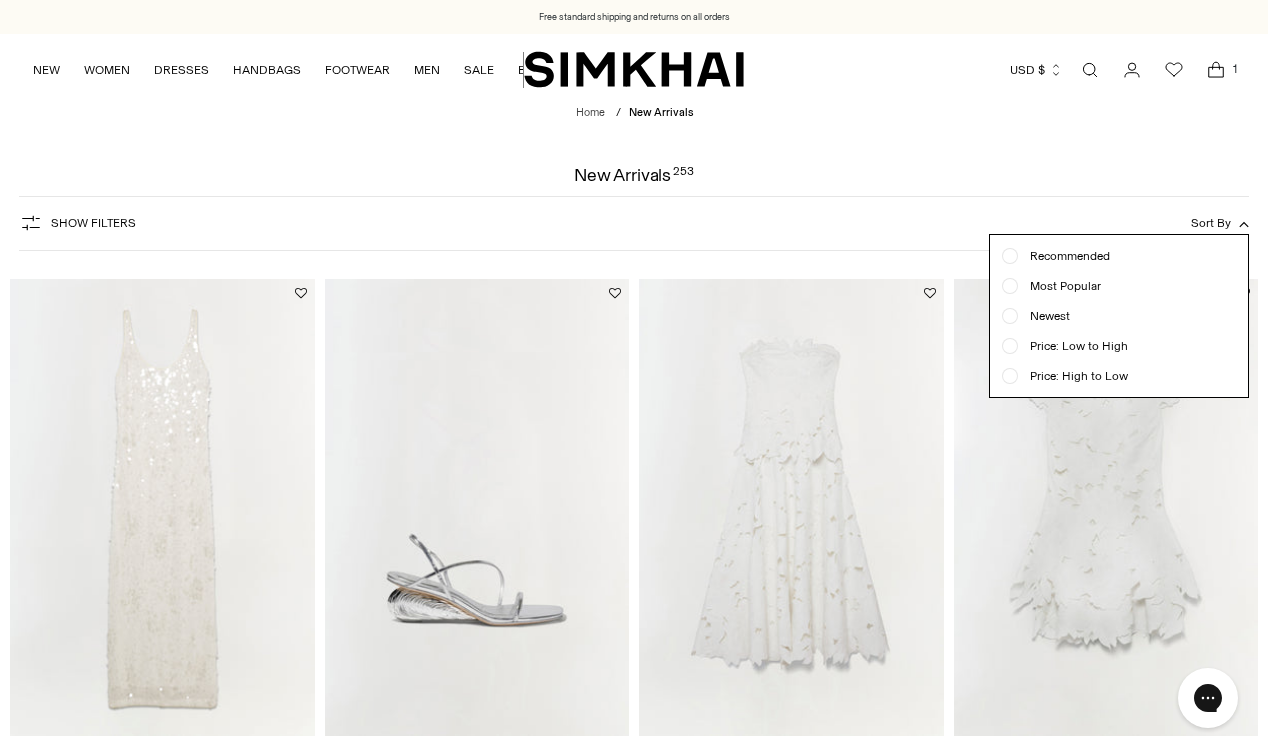 click at bounding box center [1010, 376] 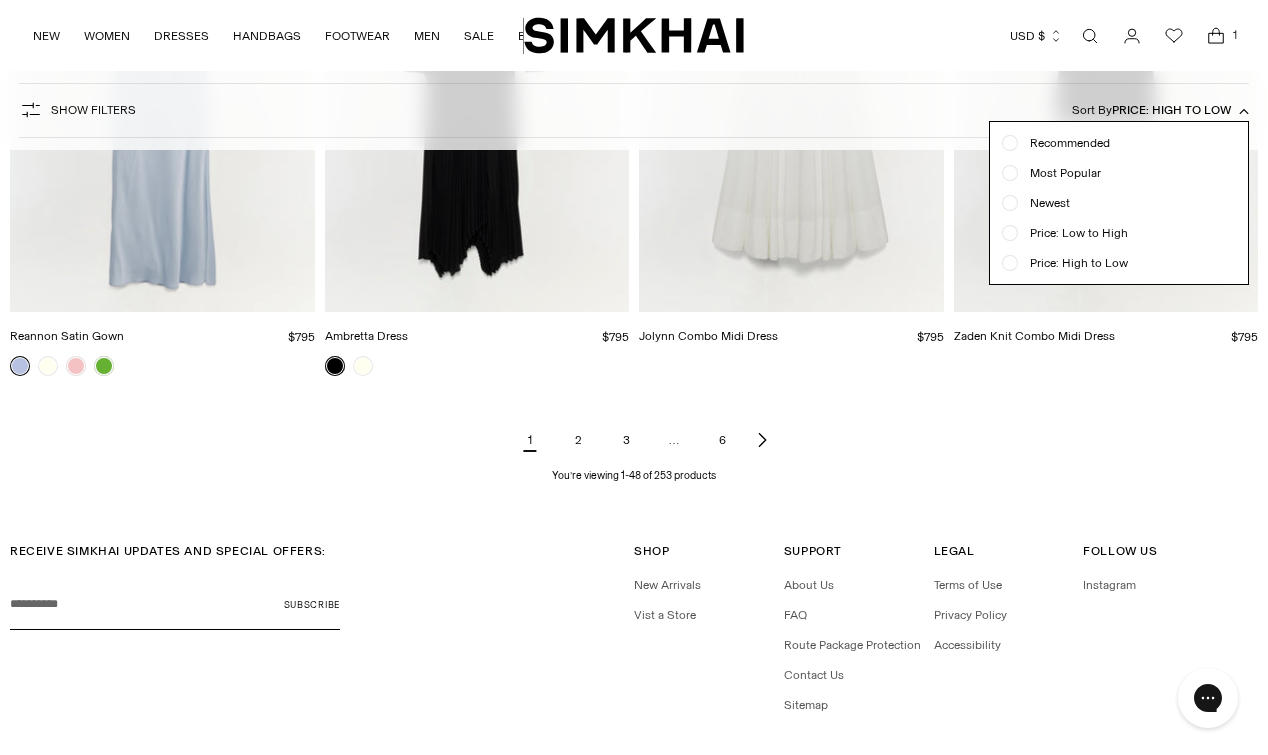 scroll, scrollTop: 6670, scrollLeft: 0, axis: vertical 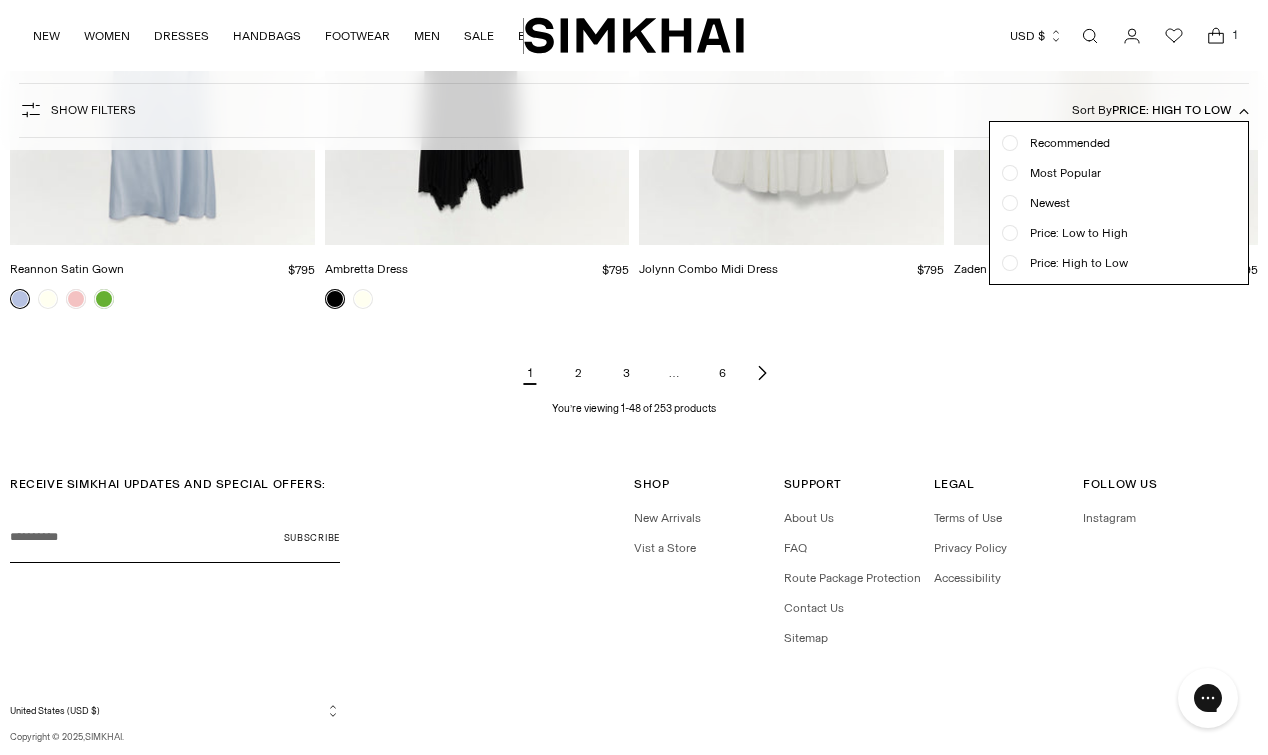 click at bounding box center (634, 377) 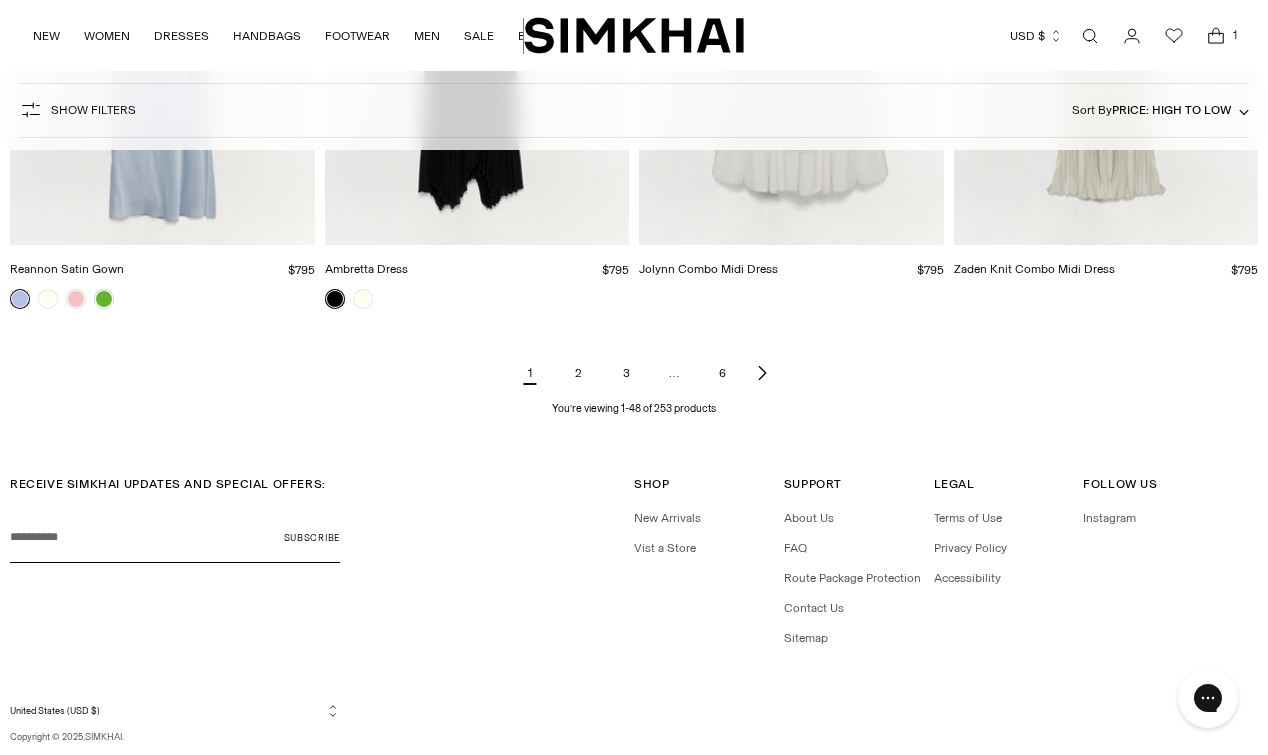 click on "2" at bounding box center [578, 373] 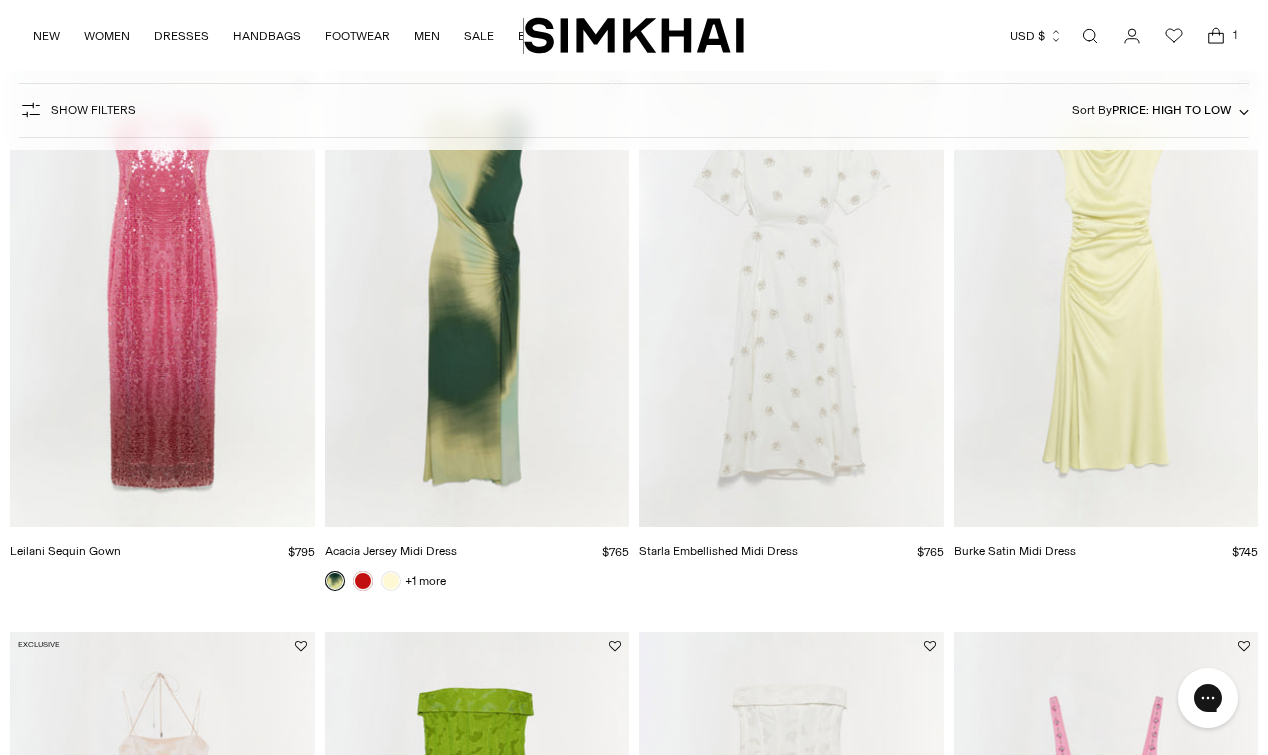 scroll, scrollTop: 775, scrollLeft: 0, axis: vertical 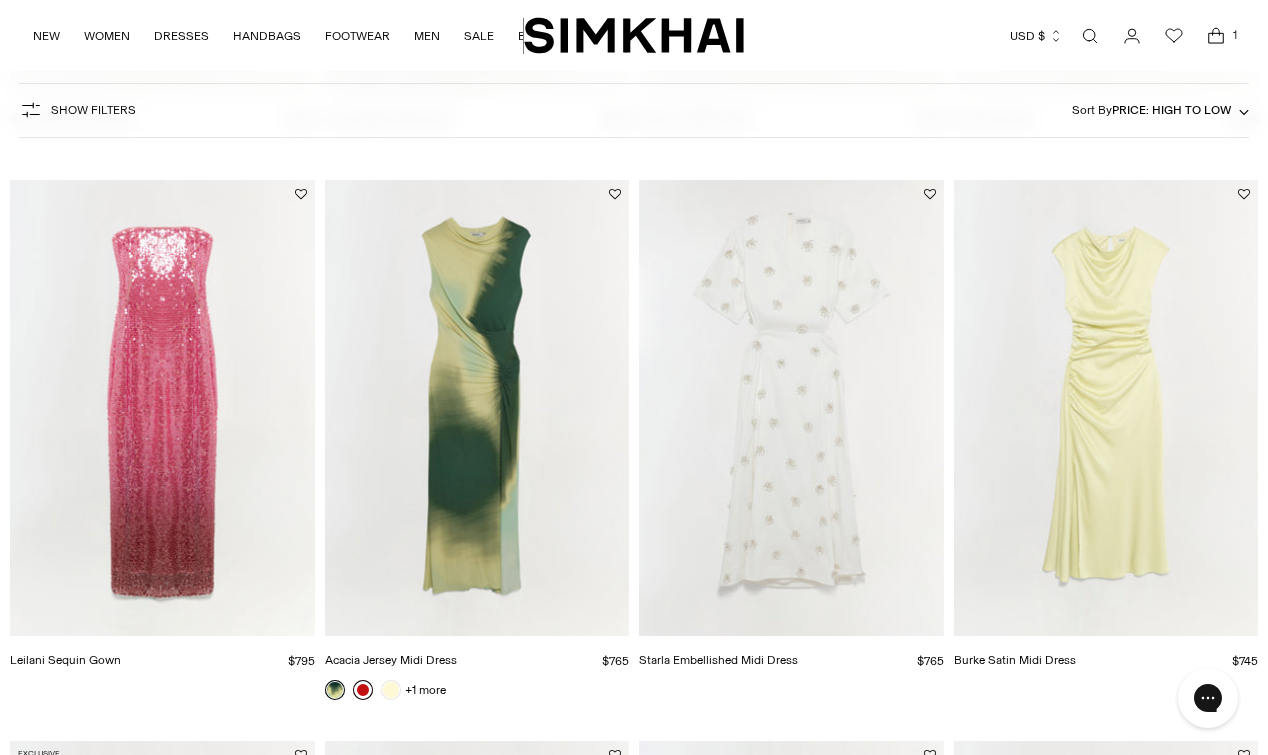 click at bounding box center [363, 690] 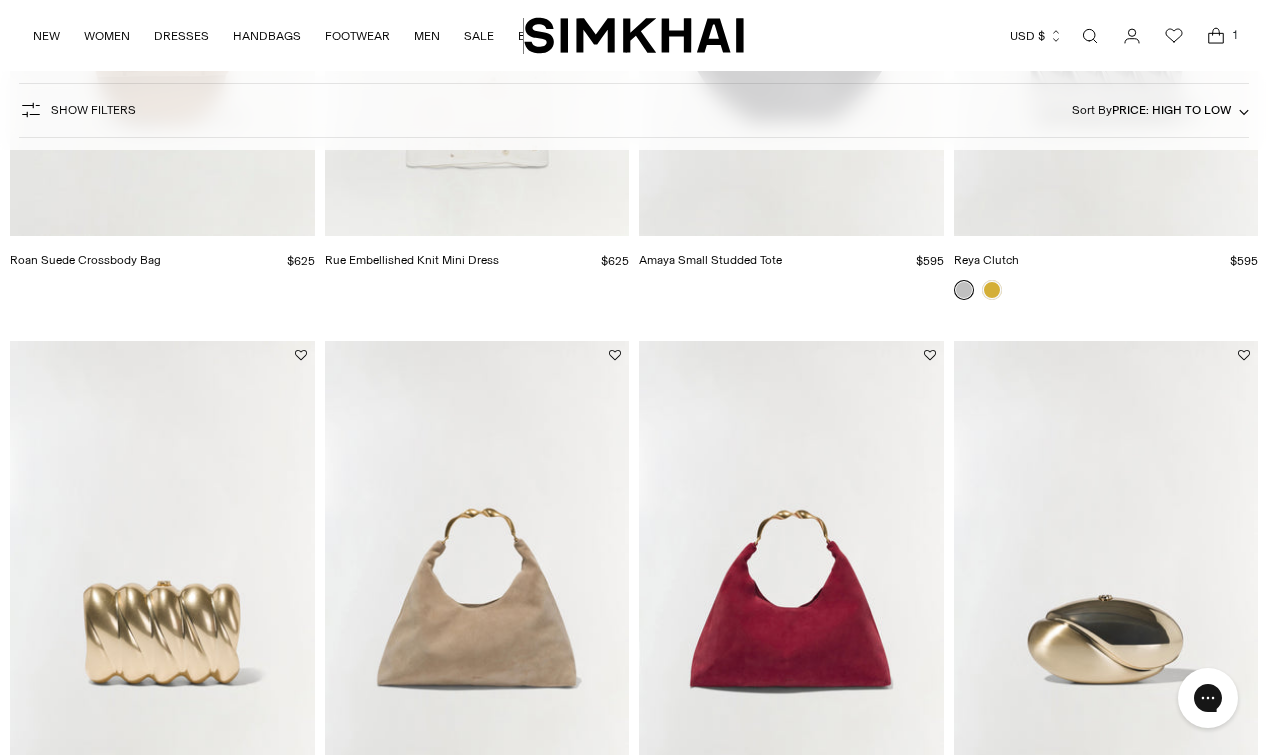 scroll, scrollTop: 5697, scrollLeft: 0, axis: vertical 